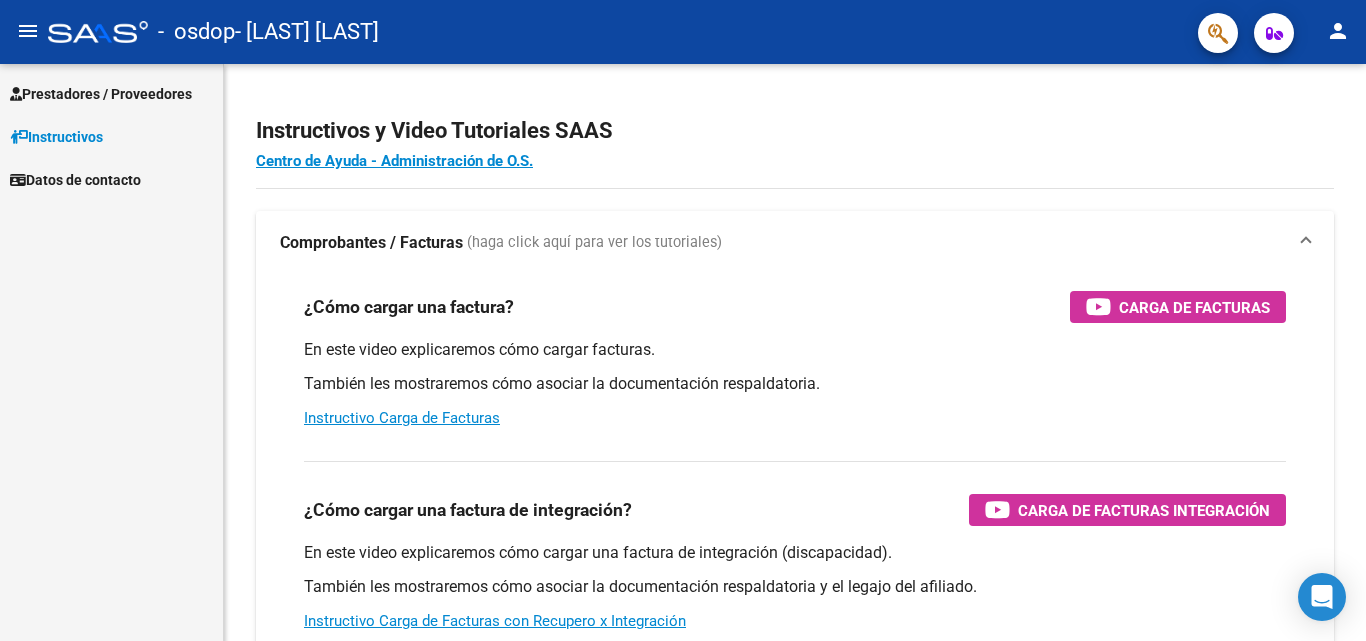 scroll, scrollTop: 0, scrollLeft: 0, axis: both 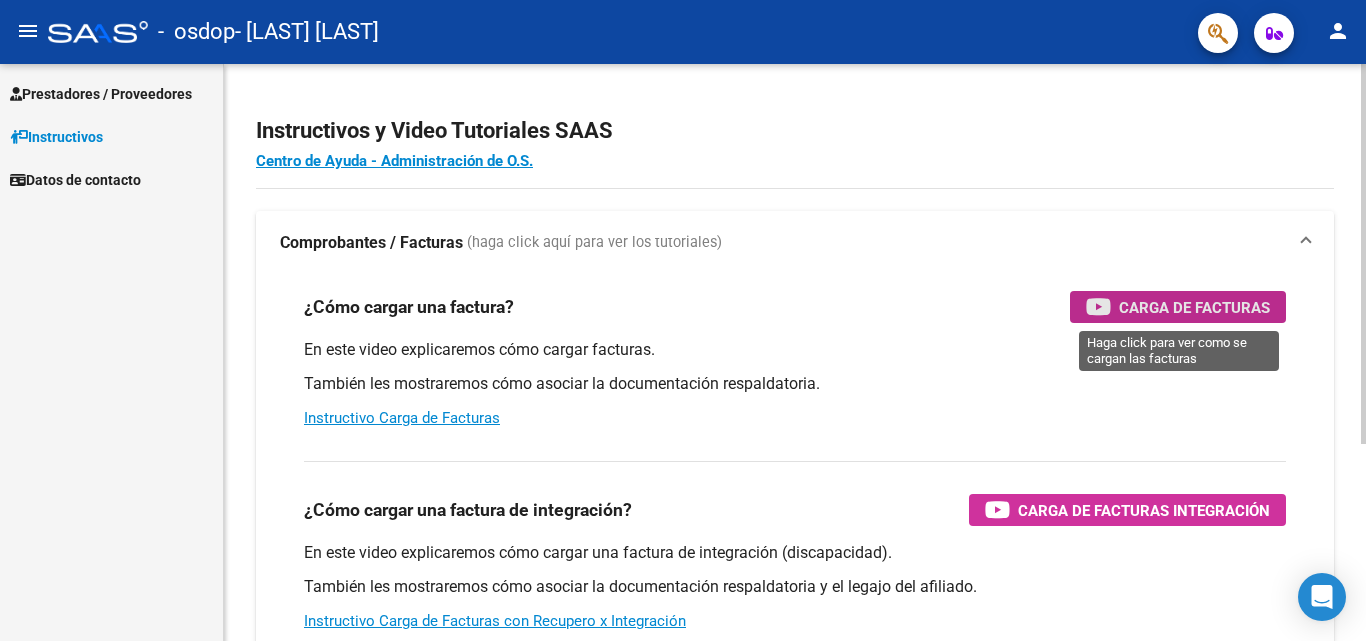 click on "Carga de Facturas" at bounding box center (1194, 307) 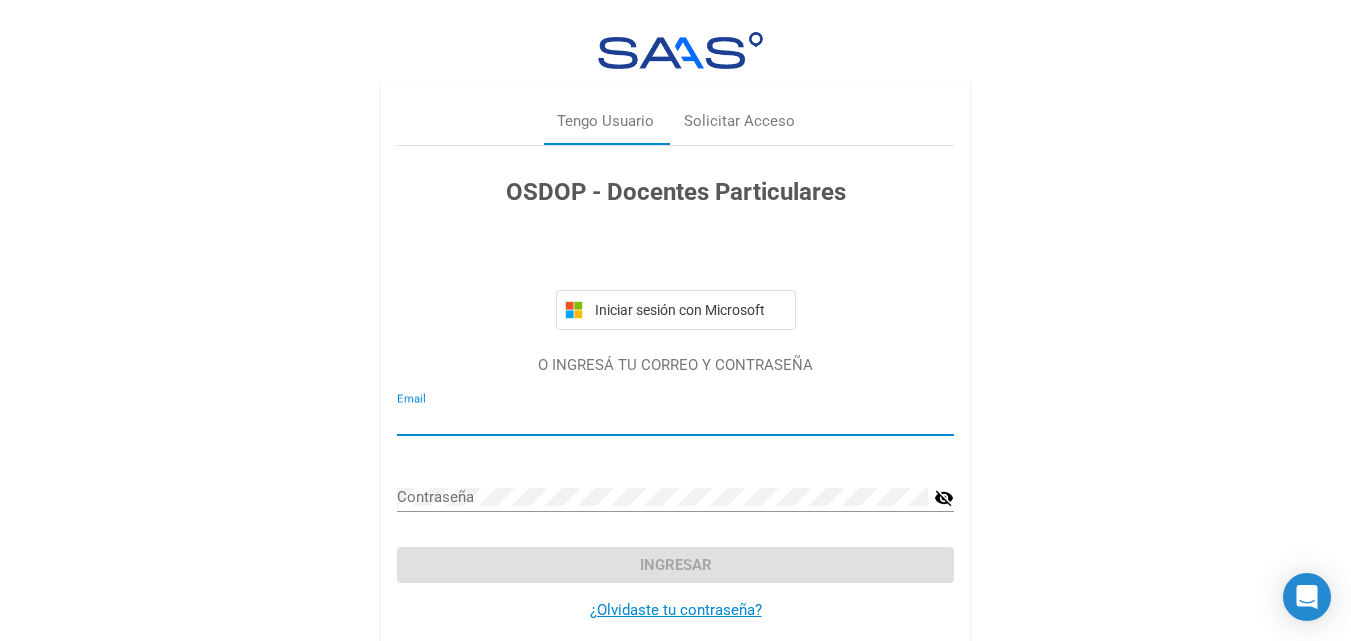 click on "Email" at bounding box center (675, 420) 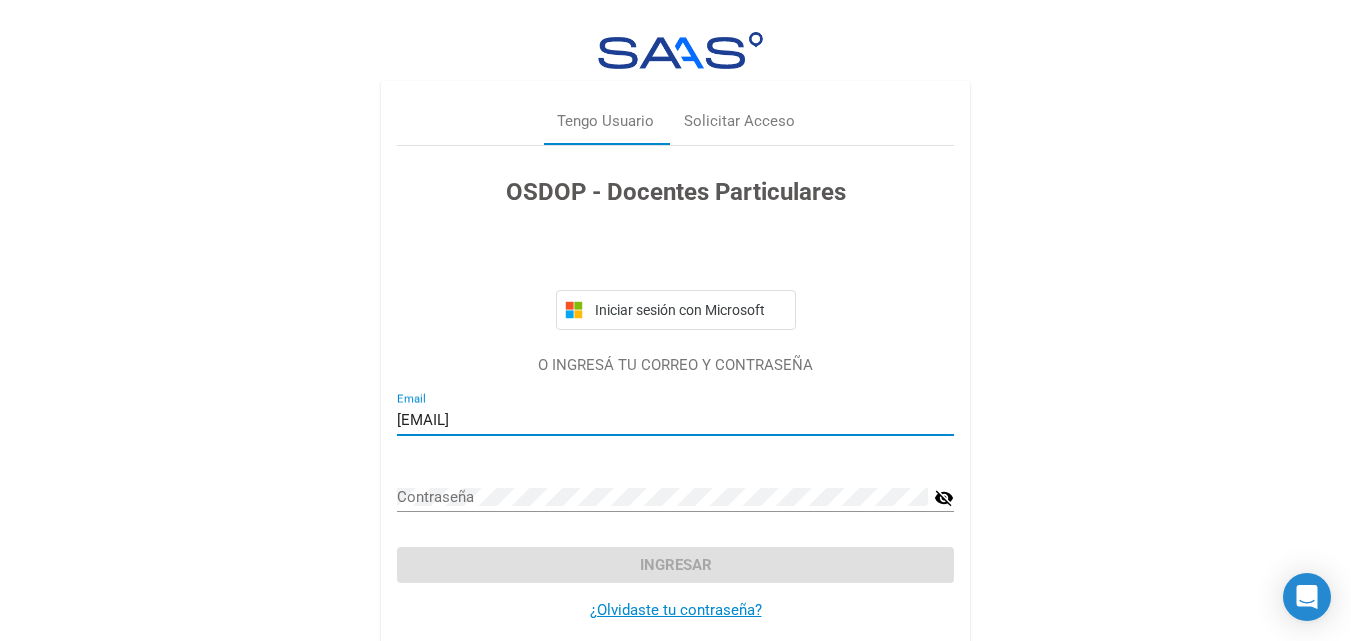 type on "[EMAIL]" 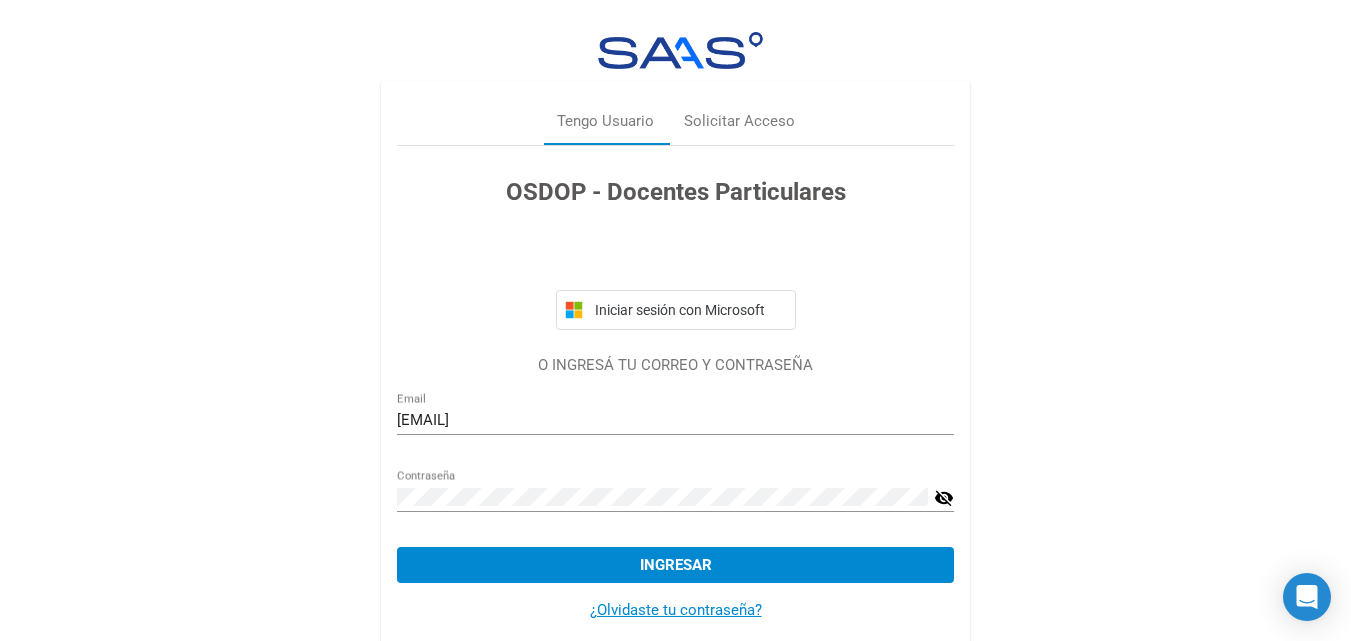 click on "visibility_off" at bounding box center [944, 498] 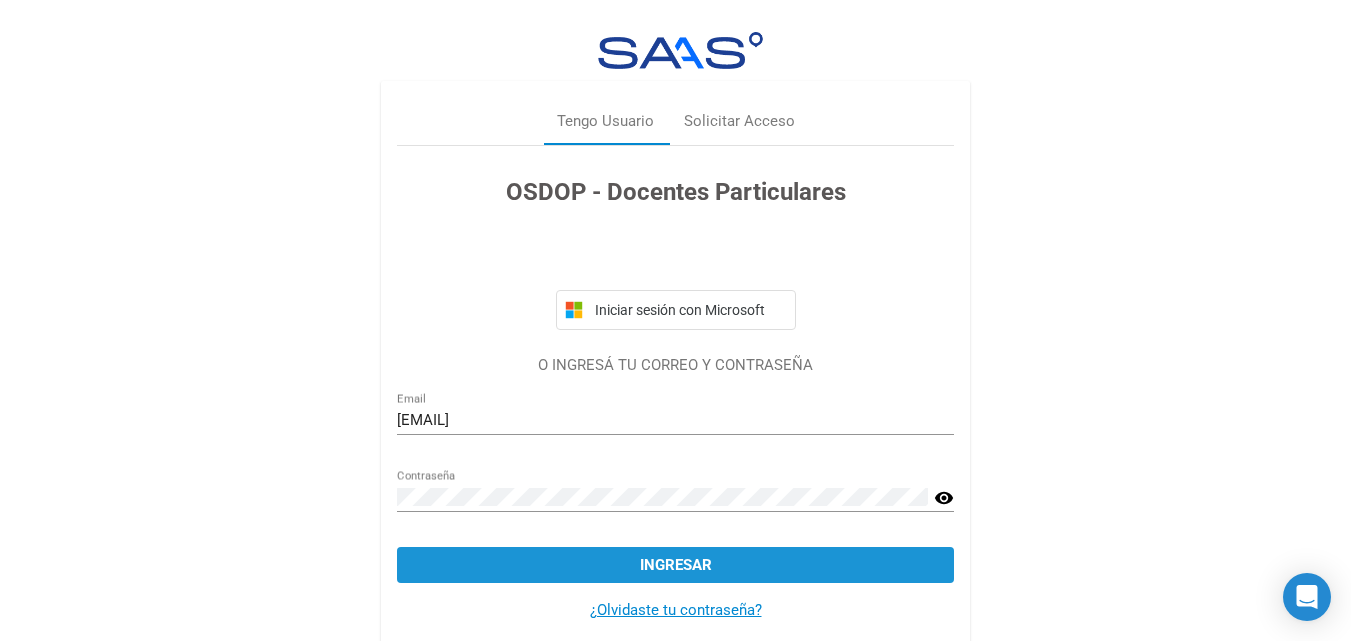 click on "Ingresar" at bounding box center (676, 565) 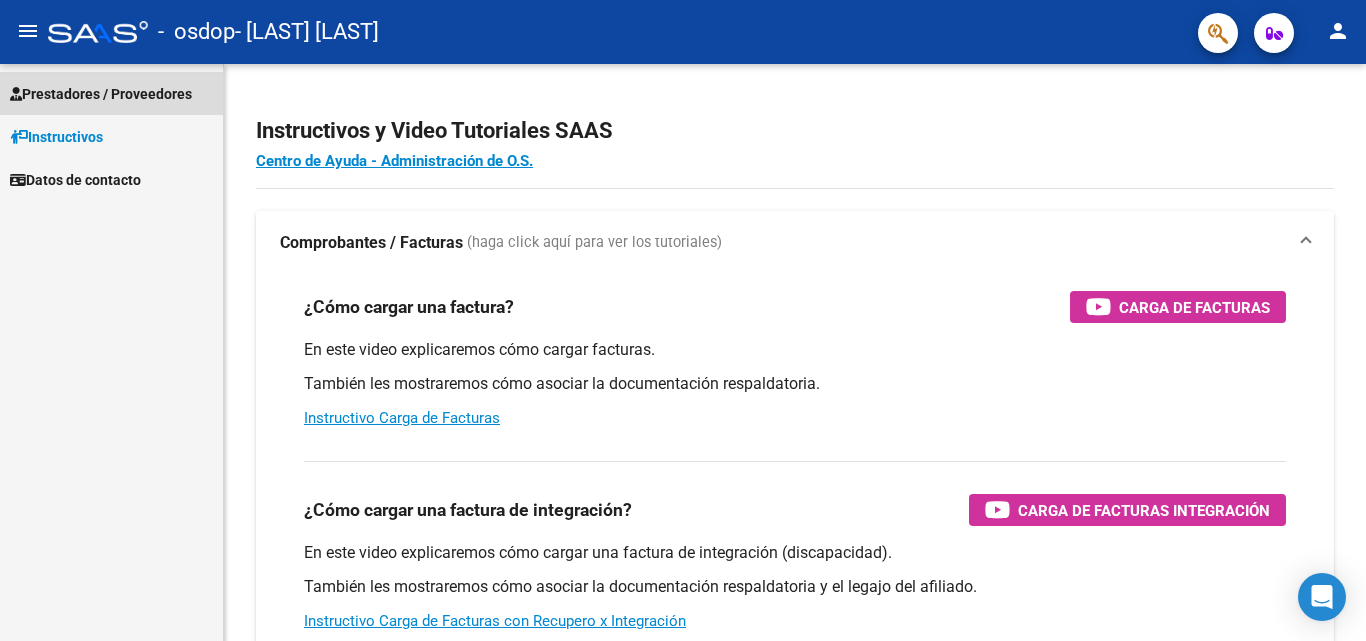 click on "Prestadores / Proveedores" at bounding box center [111, 93] 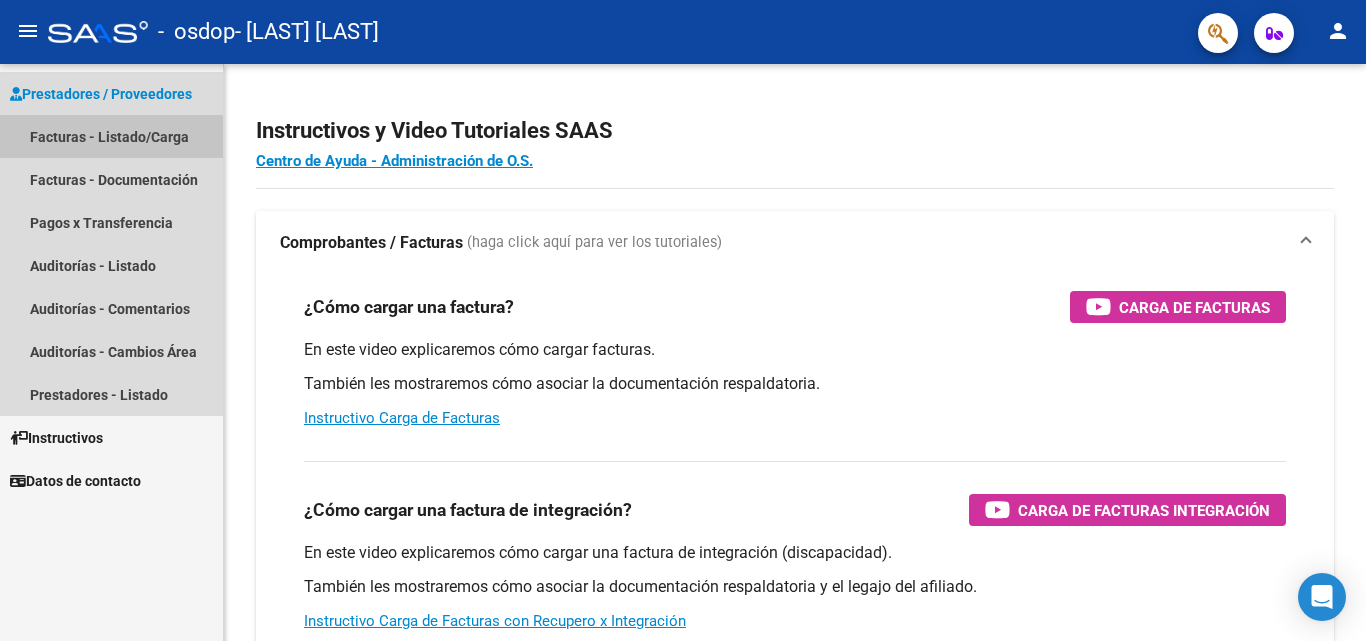 click on "Facturas - Listado/Carga" at bounding box center (111, 136) 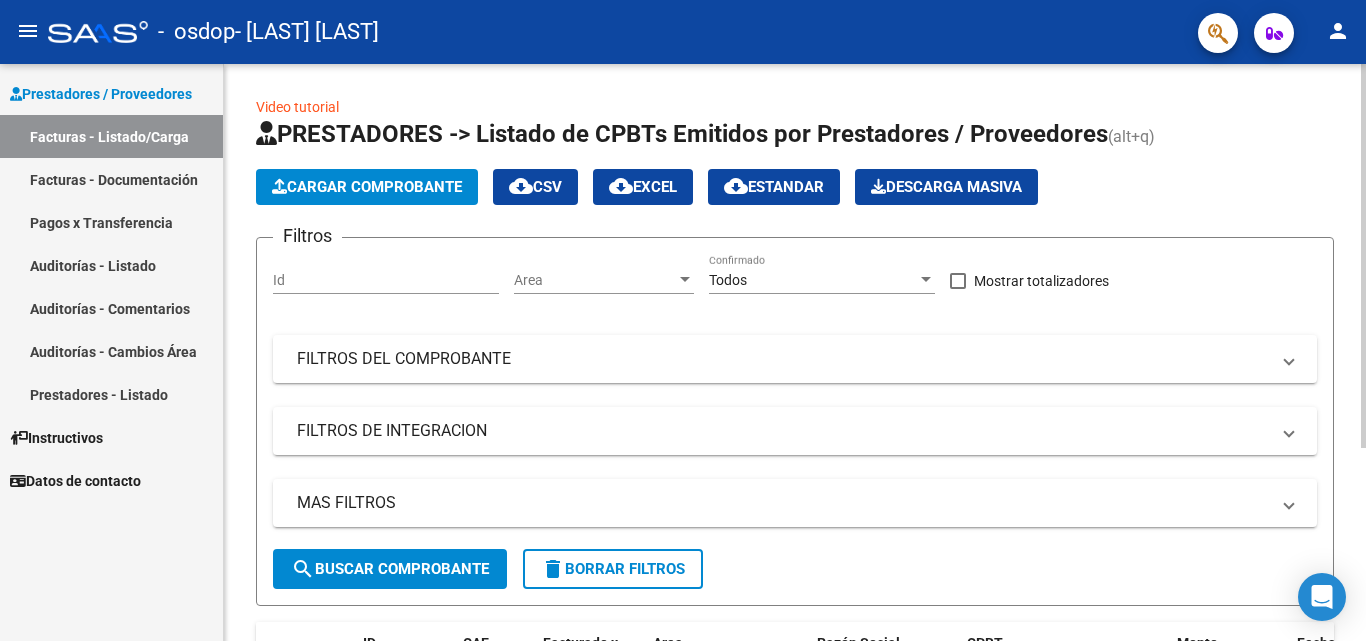 scroll, scrollTop: 291, scrollLeft: 0, axis: vertical 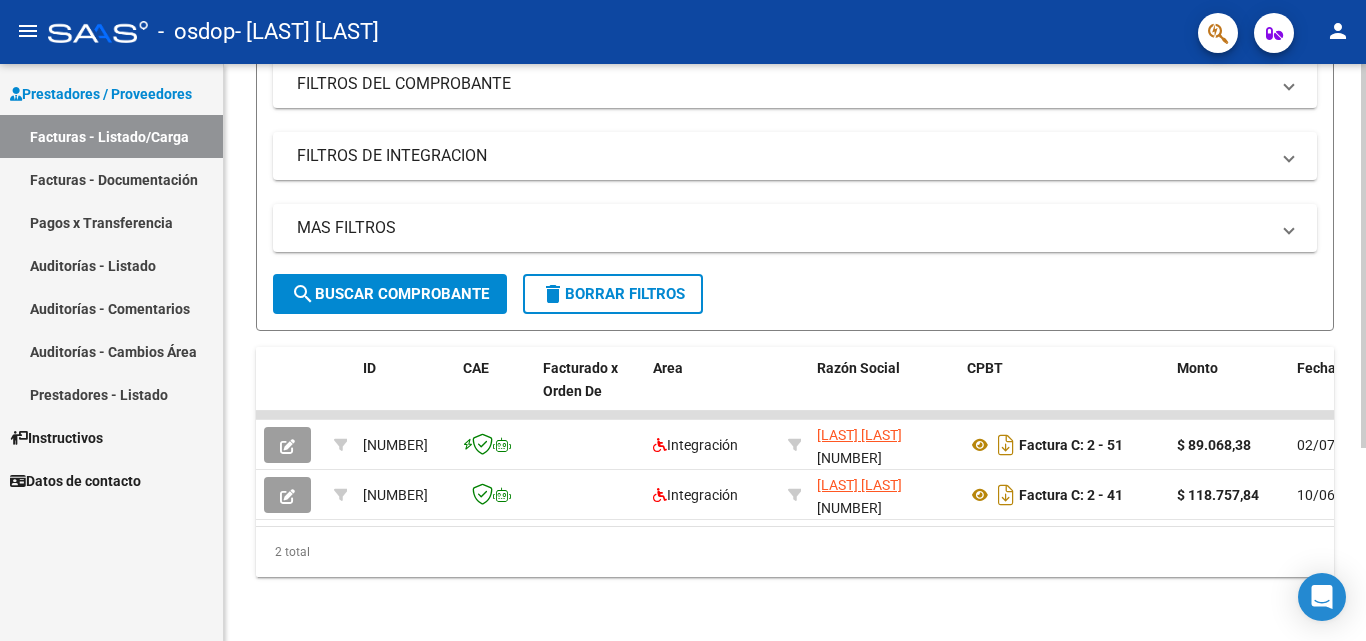 click 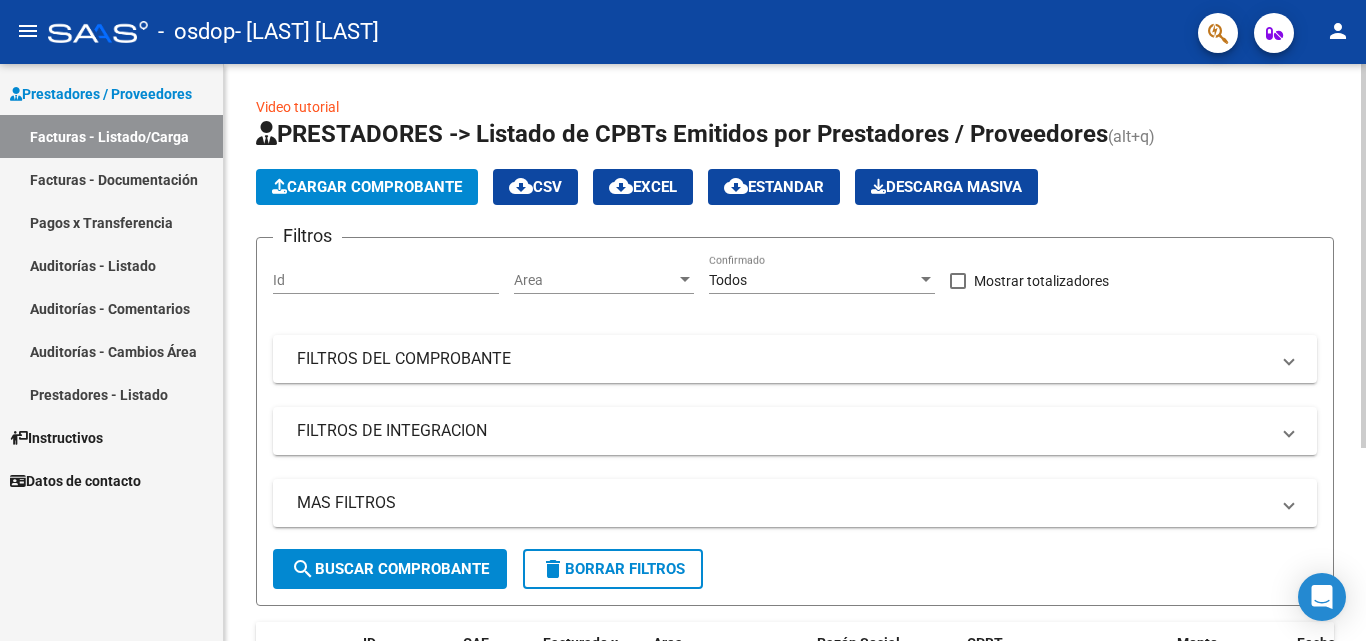 click 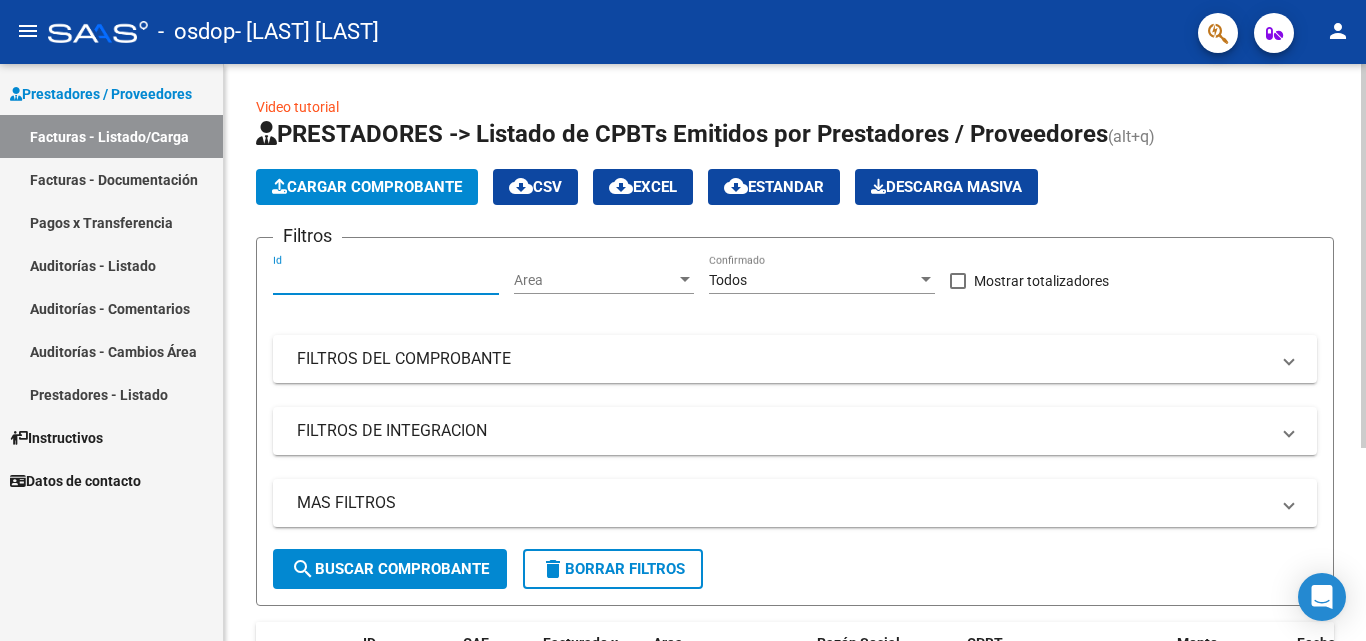 click on "Id" at bounding box center [386, 280] 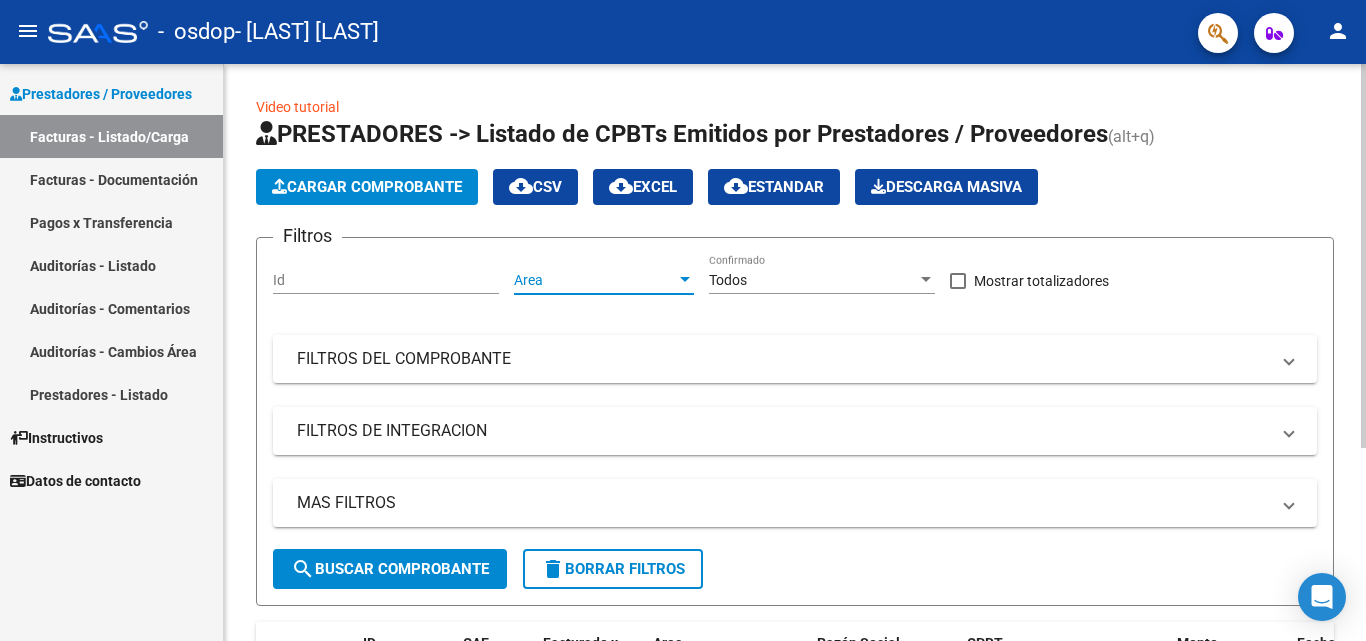 click on "Area" at bounding box center (595, 280) 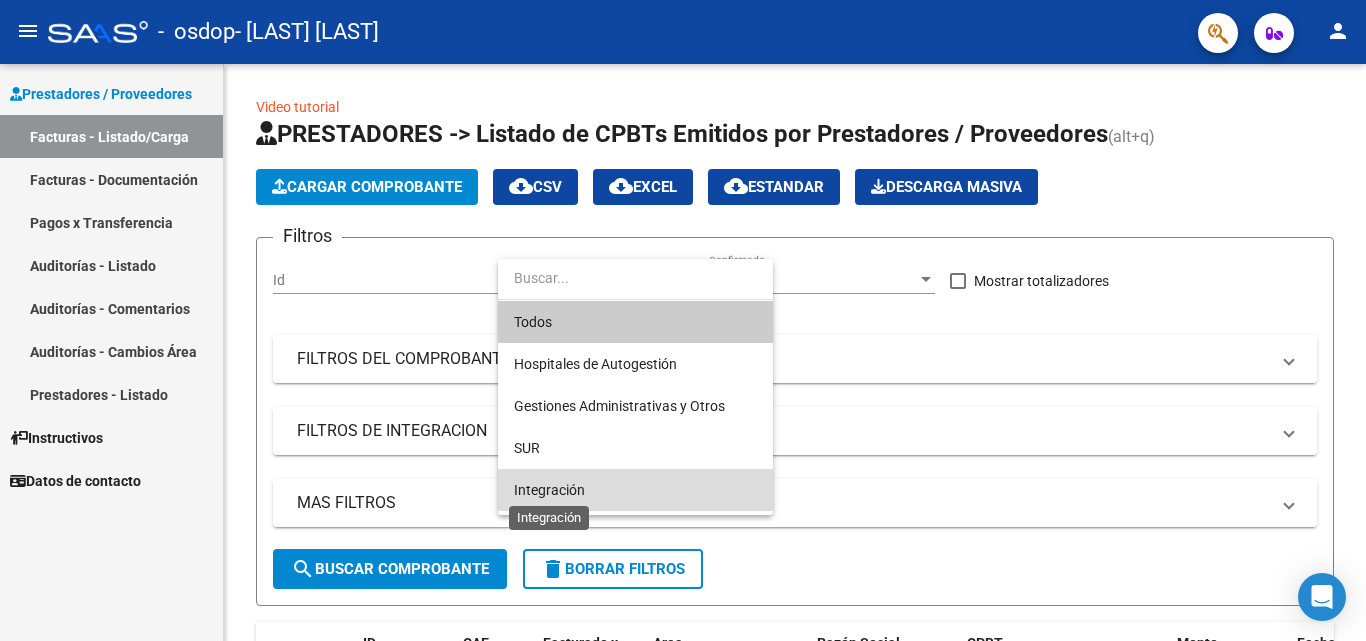 click on "Integración" at bounding box center (549, 490) 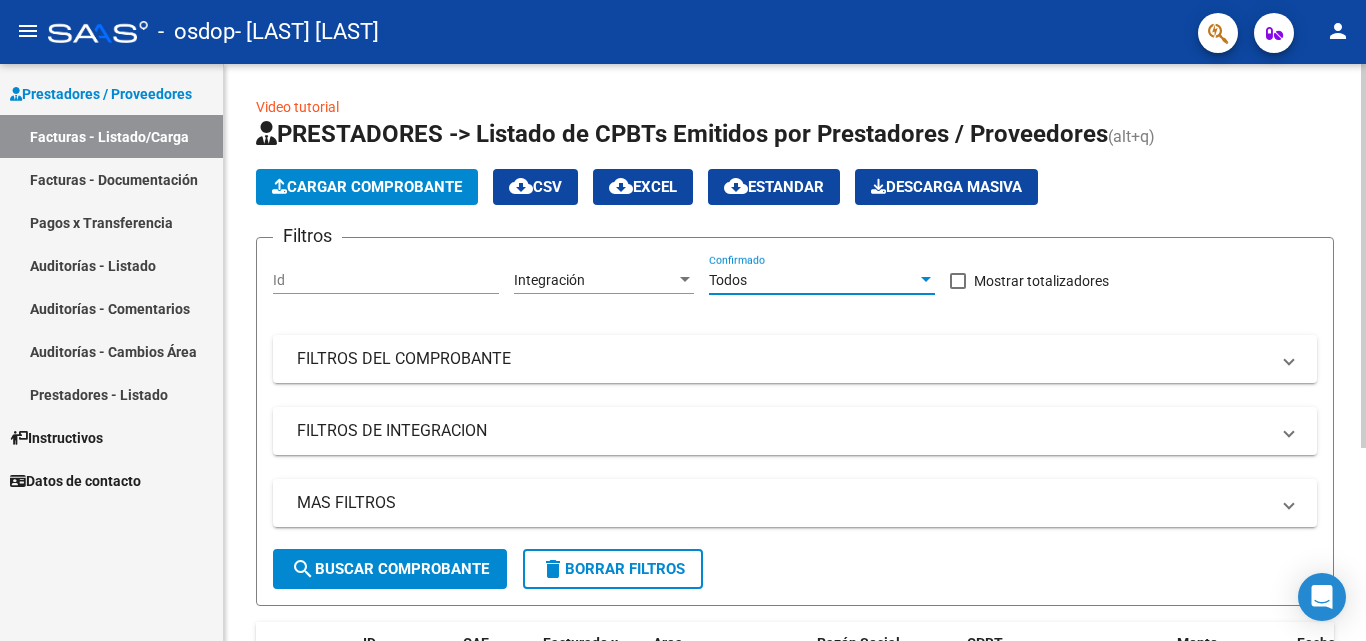 click at bounding box center [926, 279] 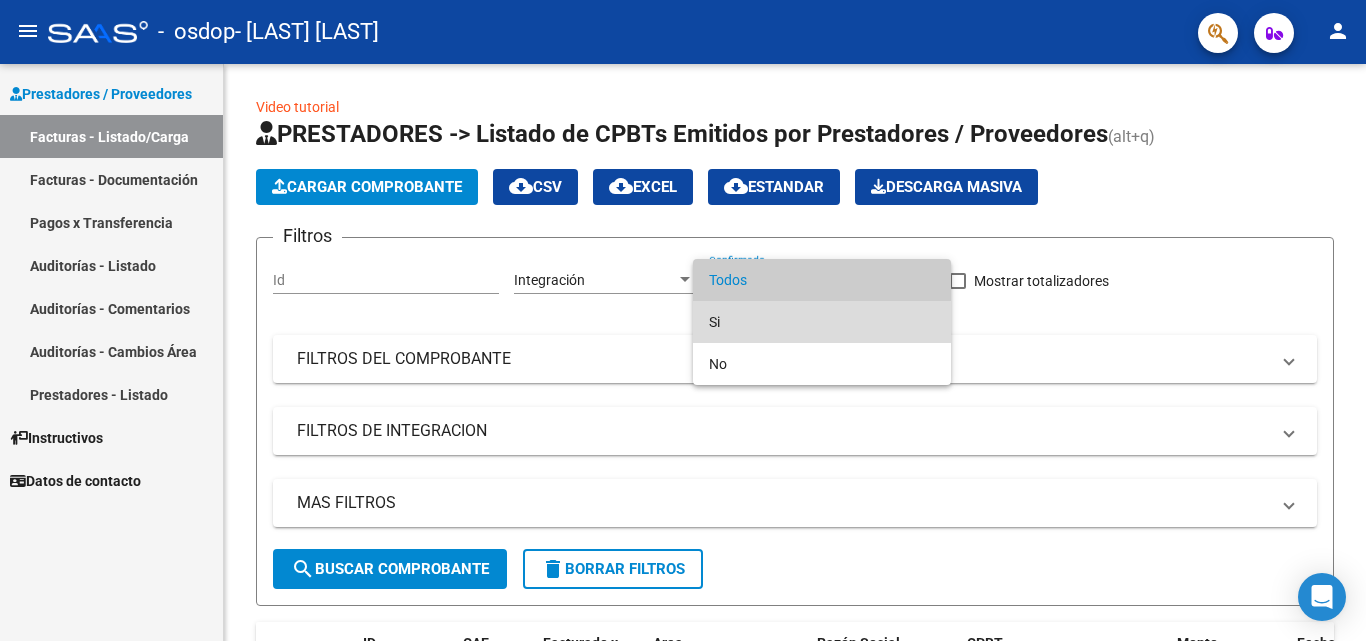 click on "Si" at bounding box center (822, 322) 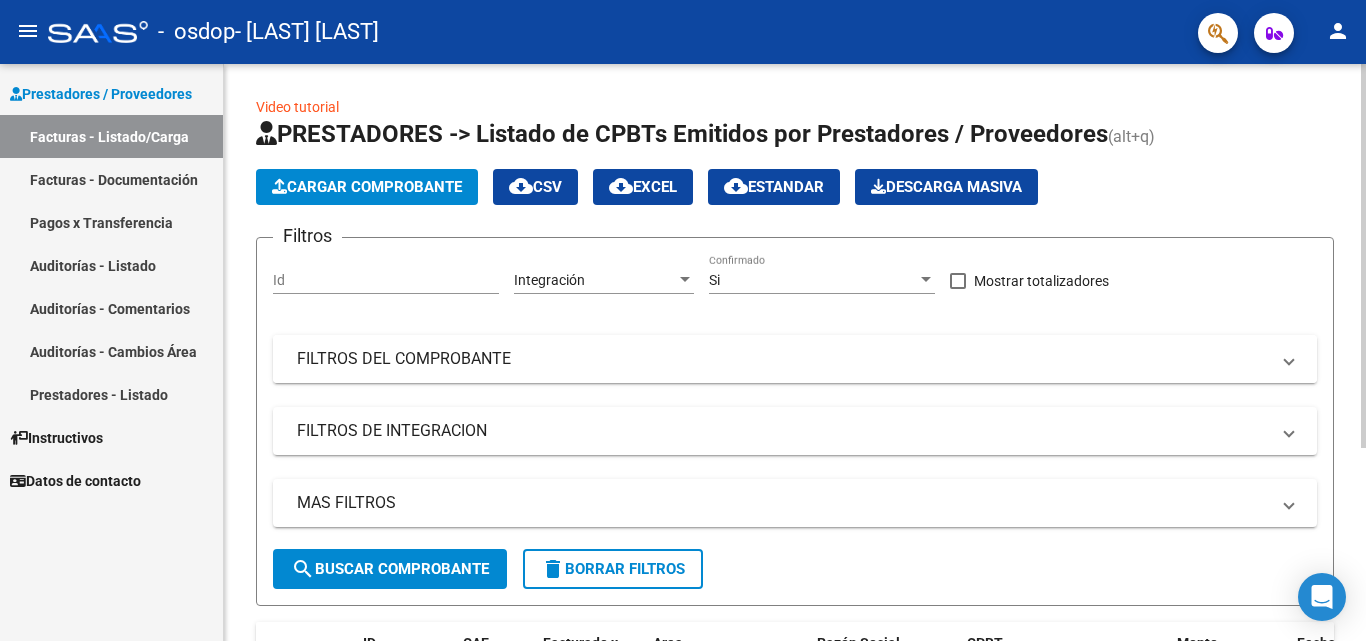 click at bounding box center (1289, 359) 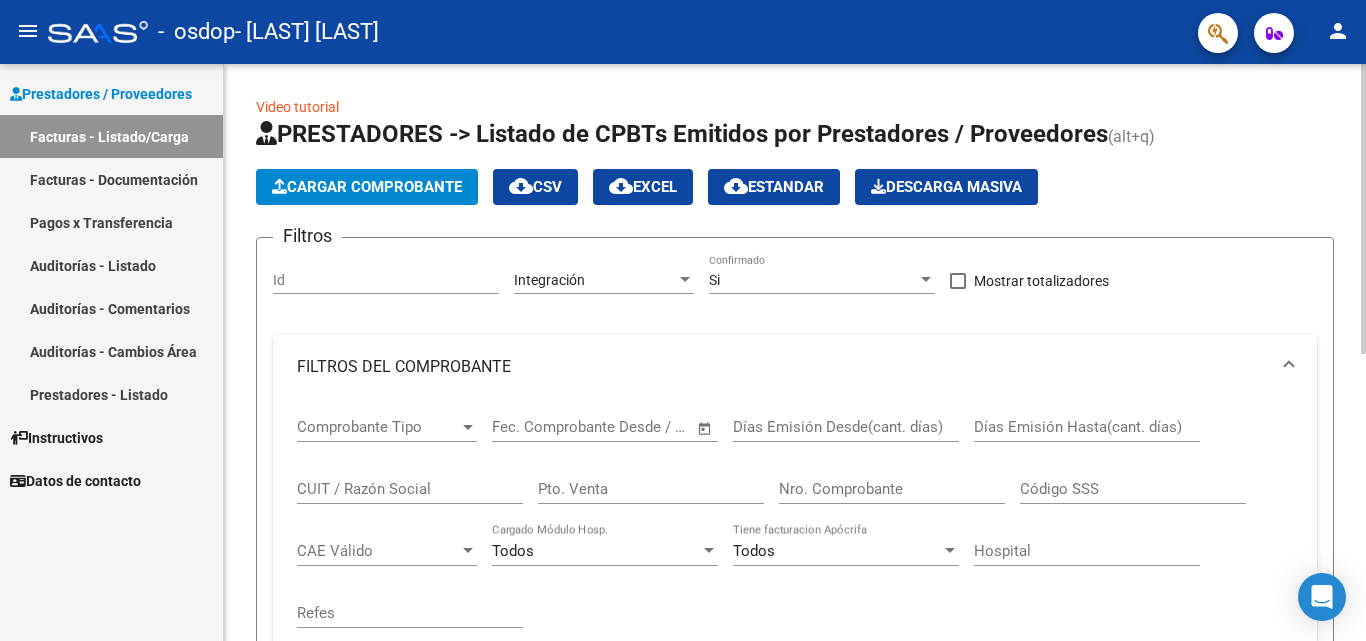click on "Comprobante Tipo Comprobante Tipo" at bounding box center [387, 420] 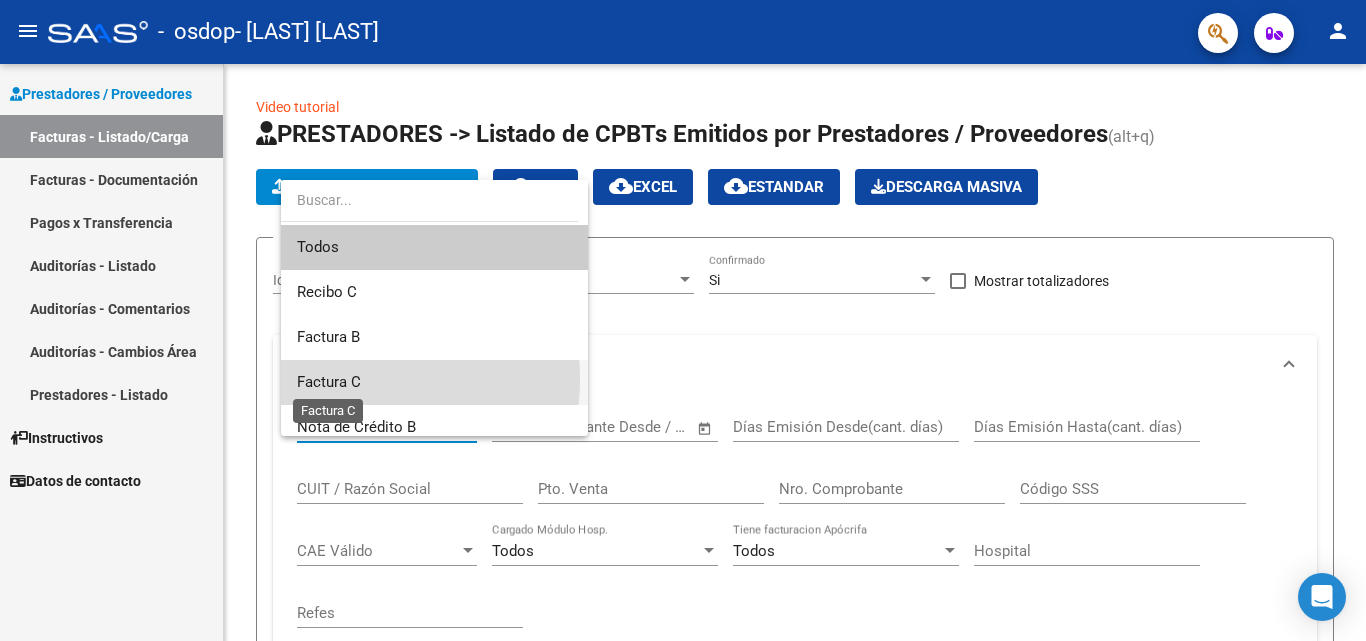 click on "Factura C" at bounding box center [329, 382] 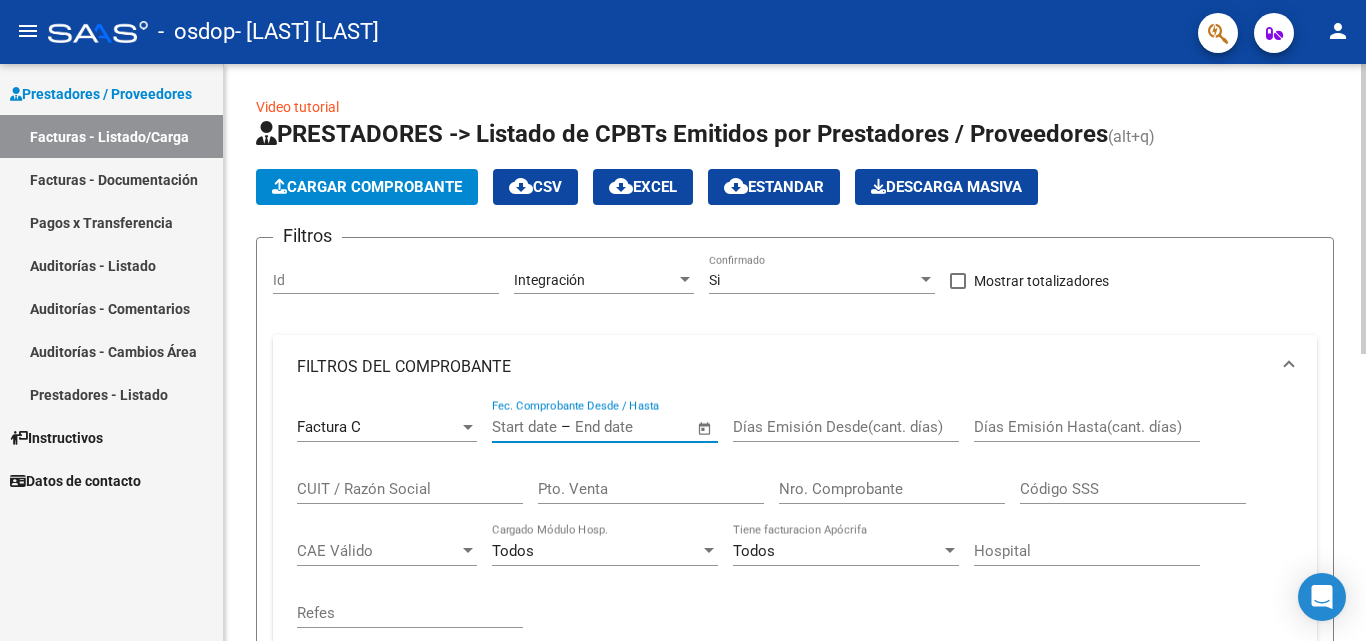 click at bounding box center [623, 427] 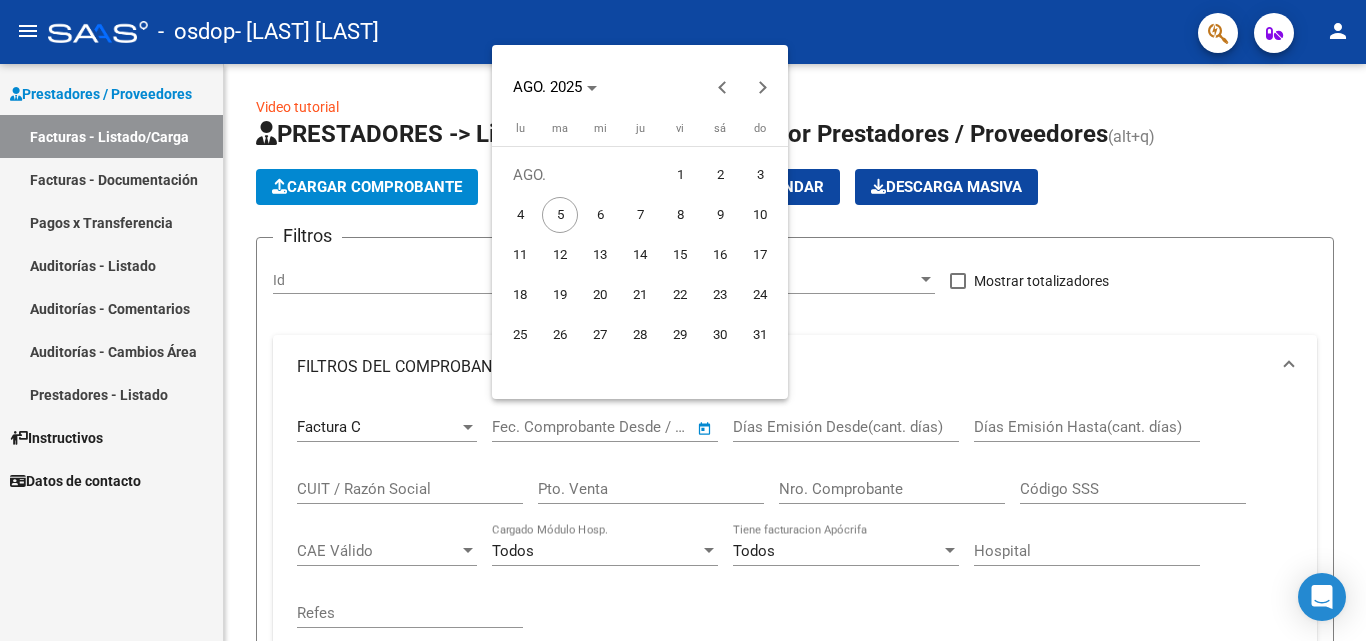click on "3" at bounding box center (760, 175) 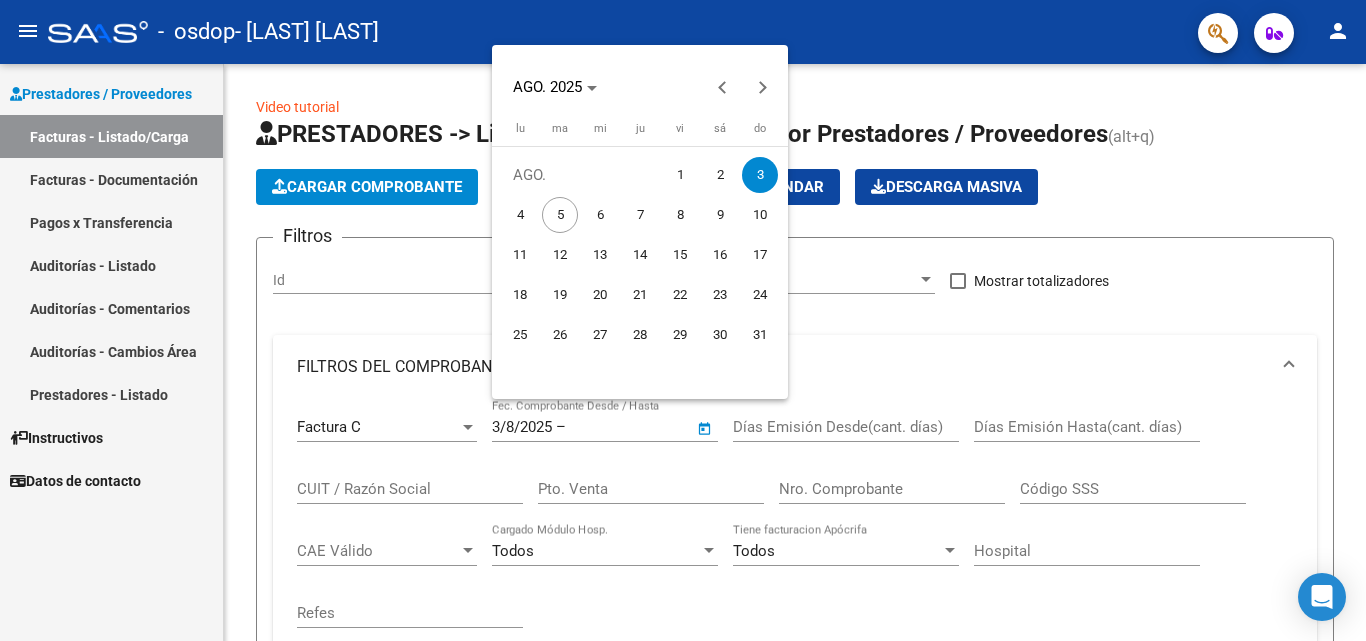 click on "3" at bounding box center [760, 175] 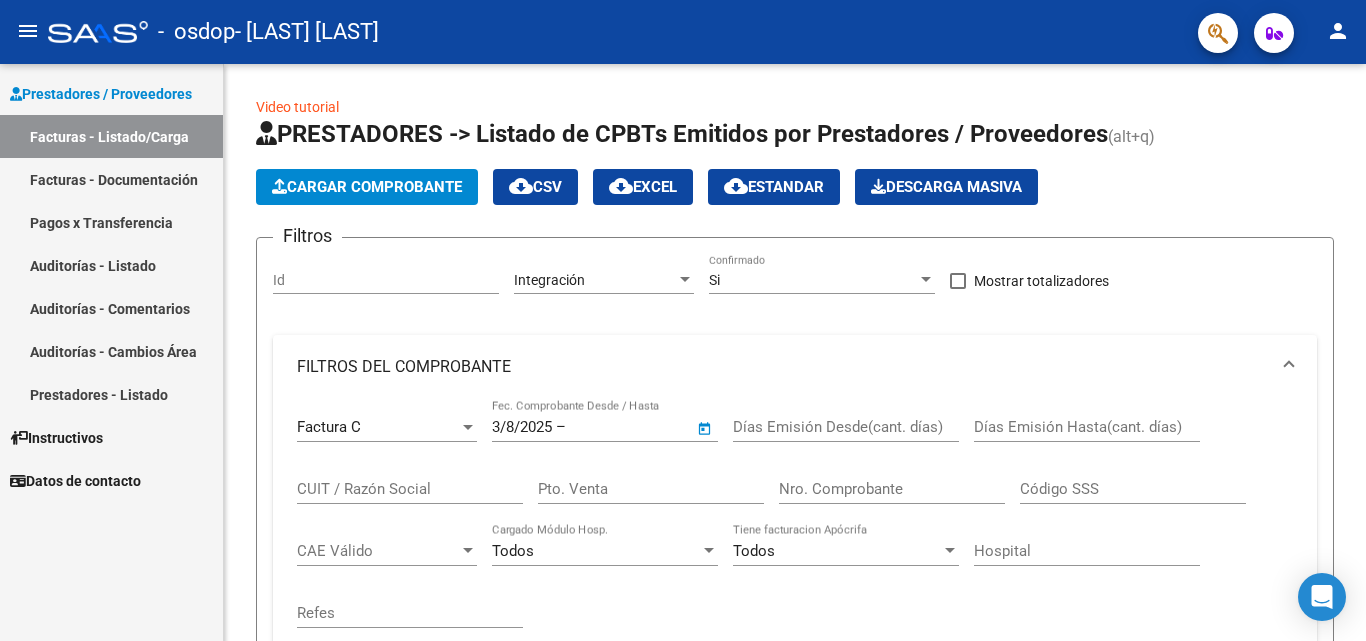 type on "3/8/2025" 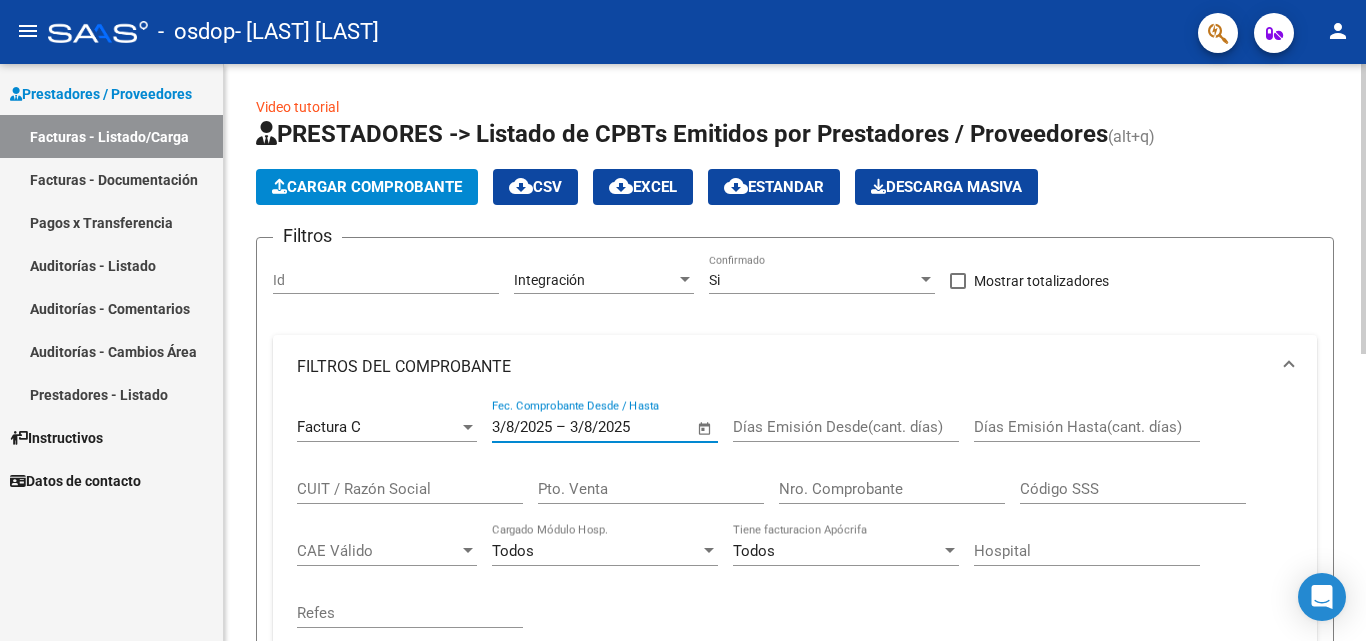 click on "3/8/2025" at bounding box center [522, 427] 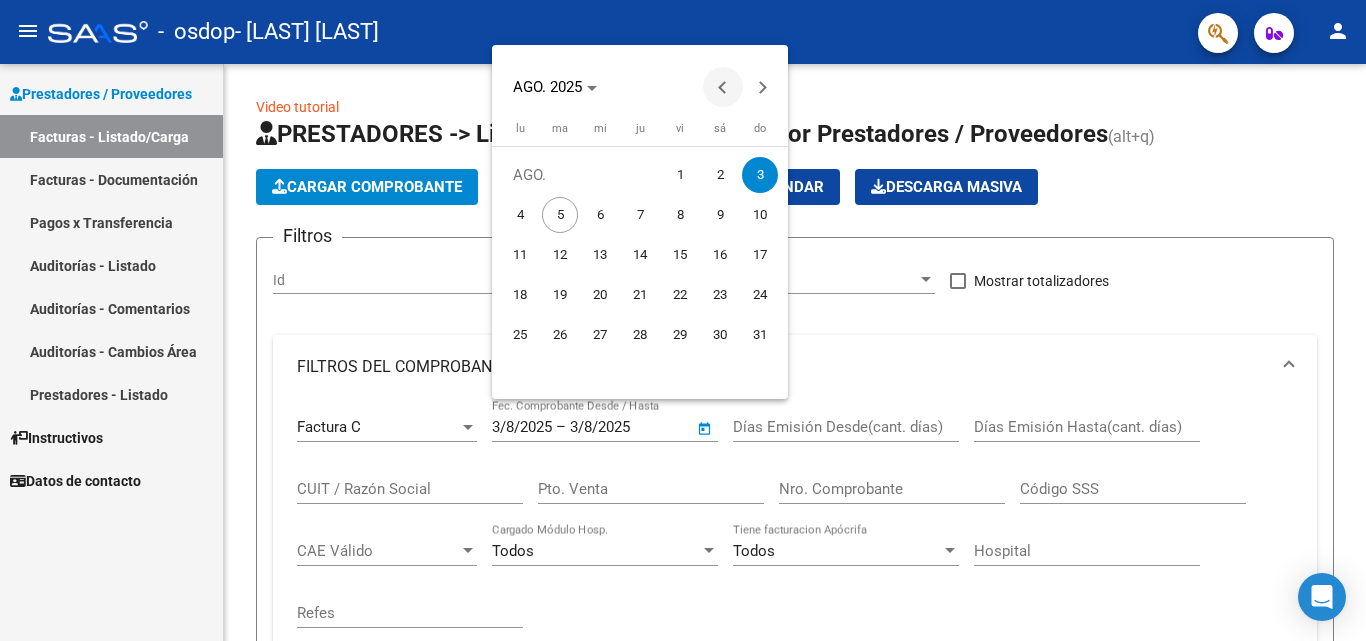 click at bounding box center [723, 87] 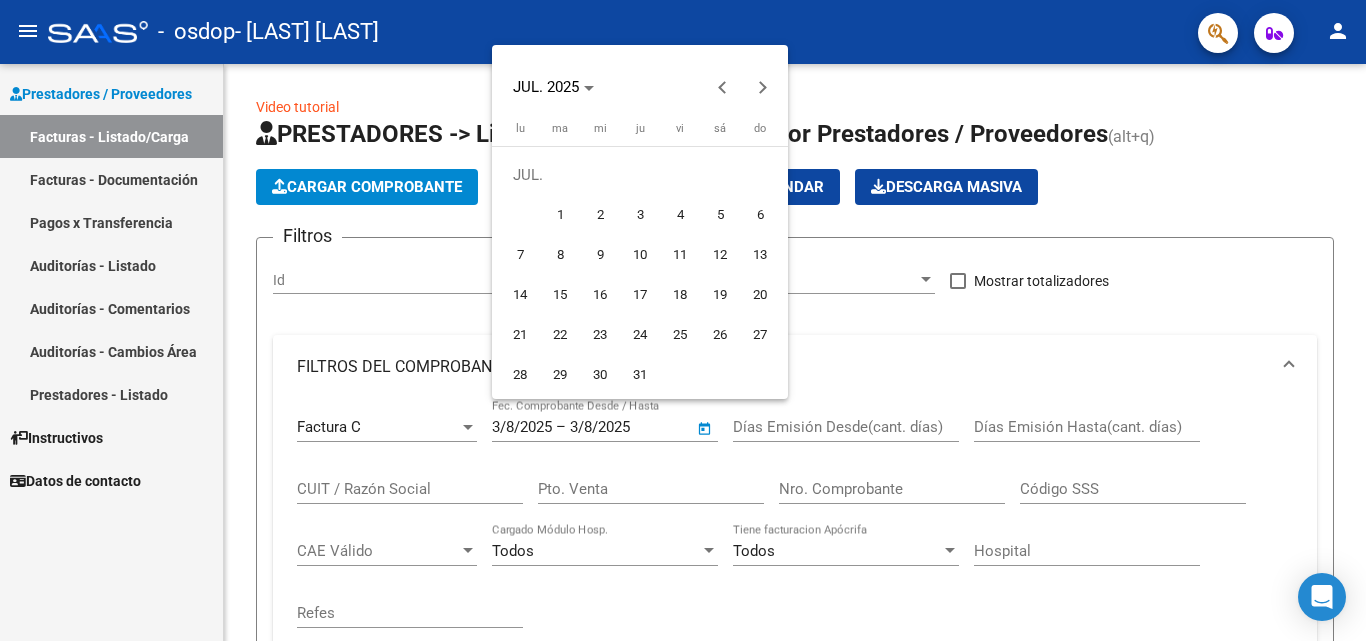 click on "1" at bounding box center (560, 215) 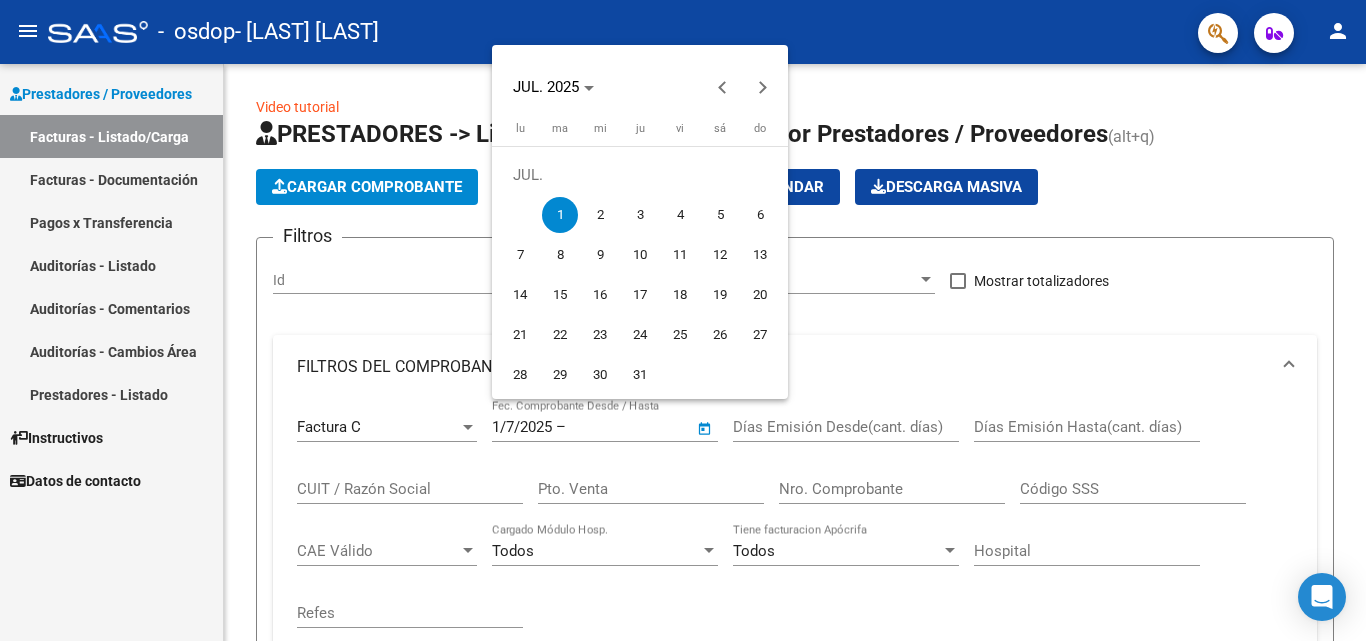 click at bounding box center (683, 320) 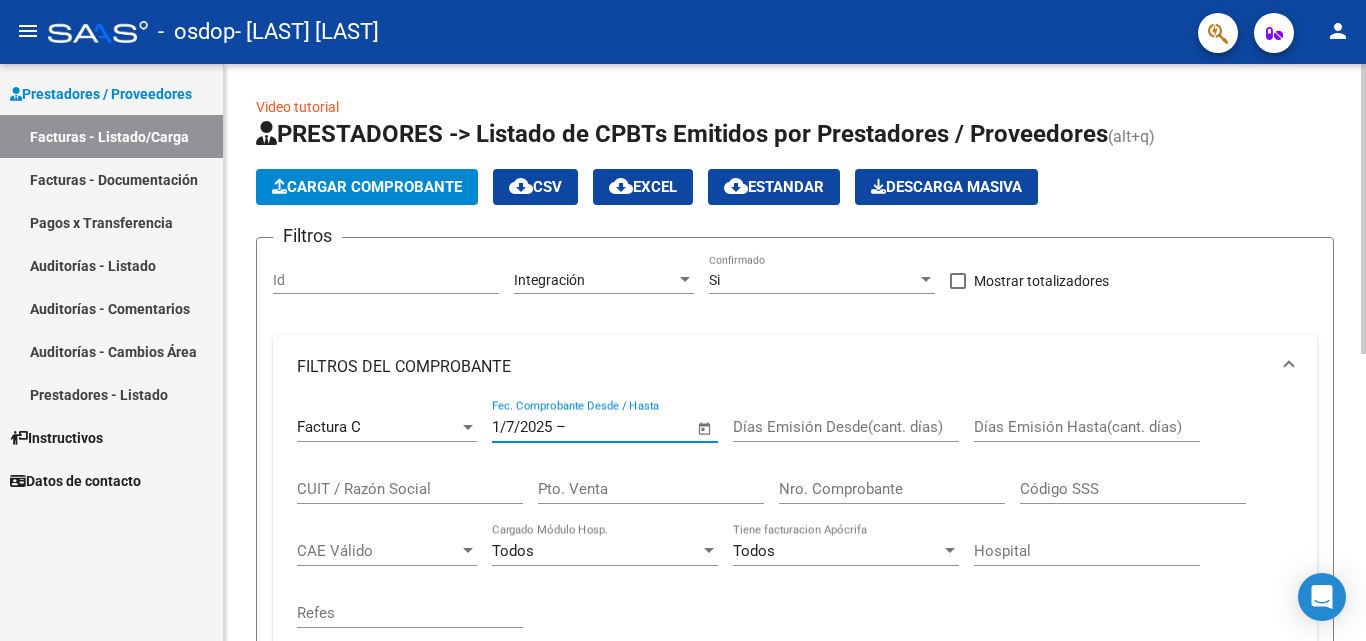 click at bounding box center [618, 427] 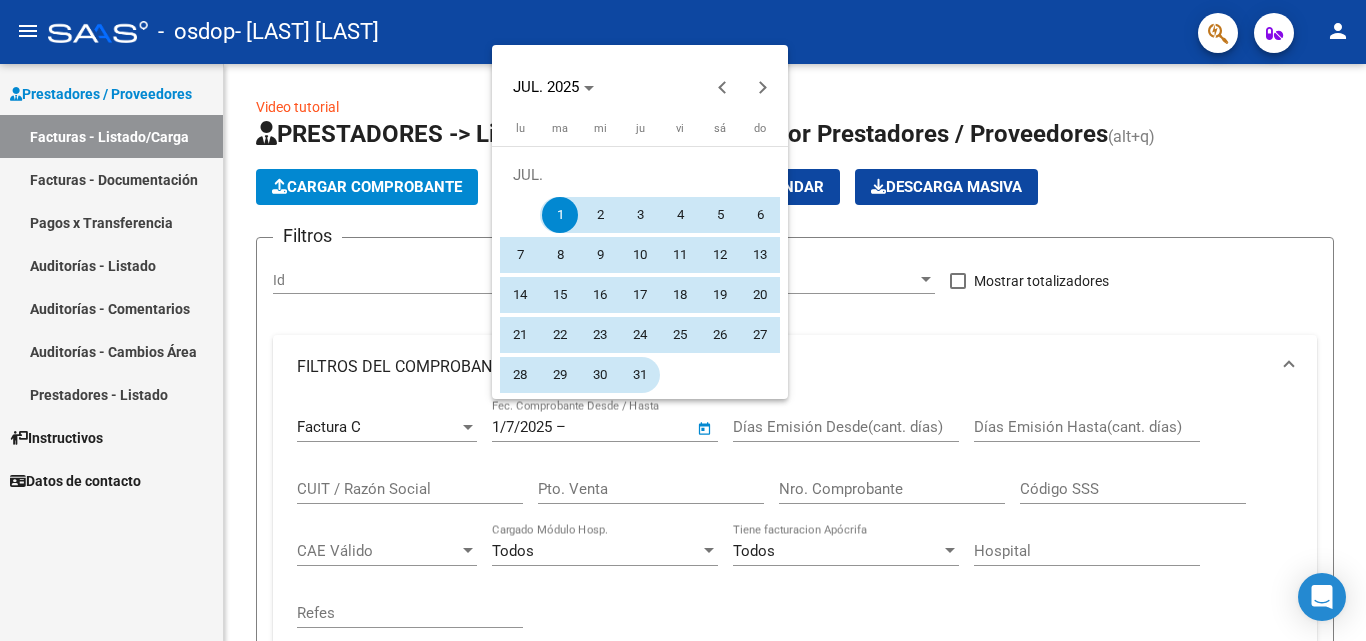 click on "31" at bounding box center [640, 375] 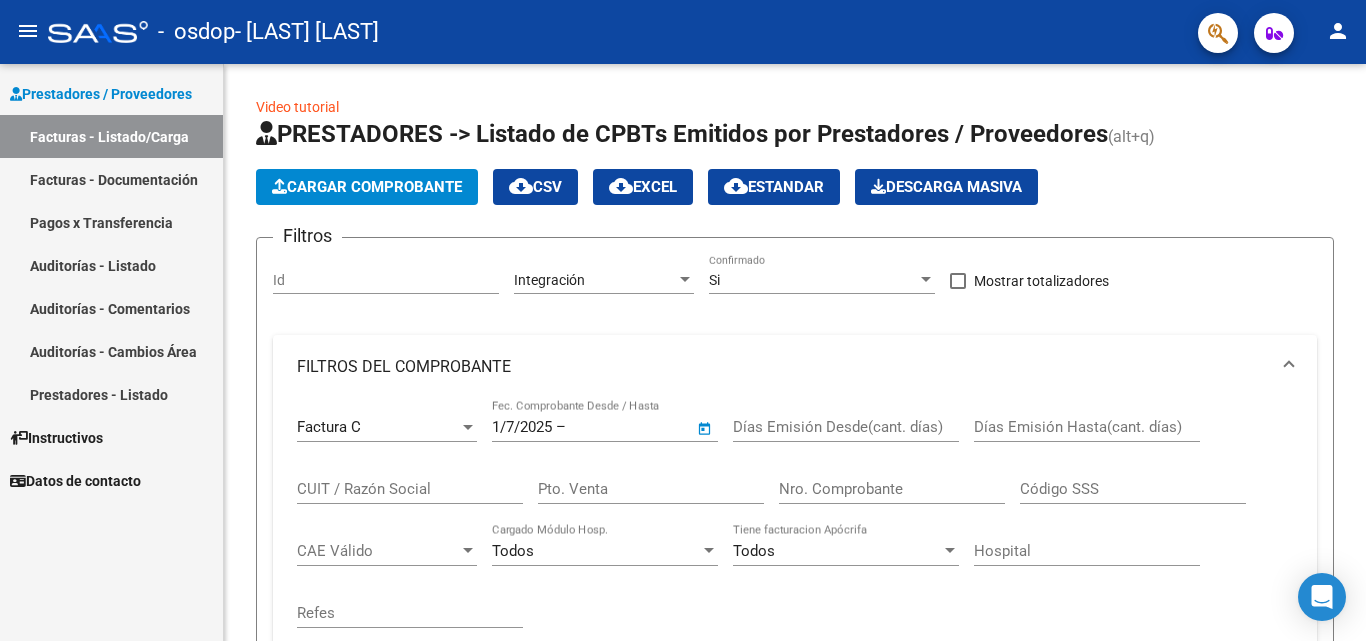type on "31/7/2025" 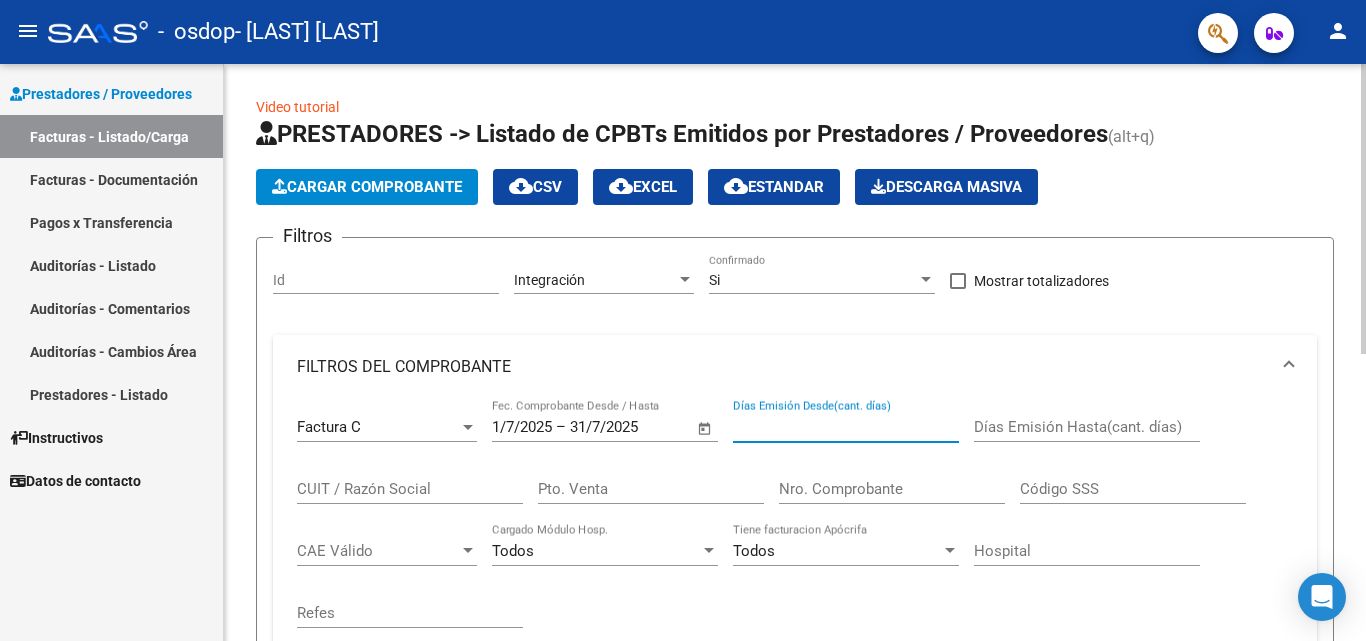 click on "Días Emisión Desde(cant. días)" at bounding box center (846, 427) 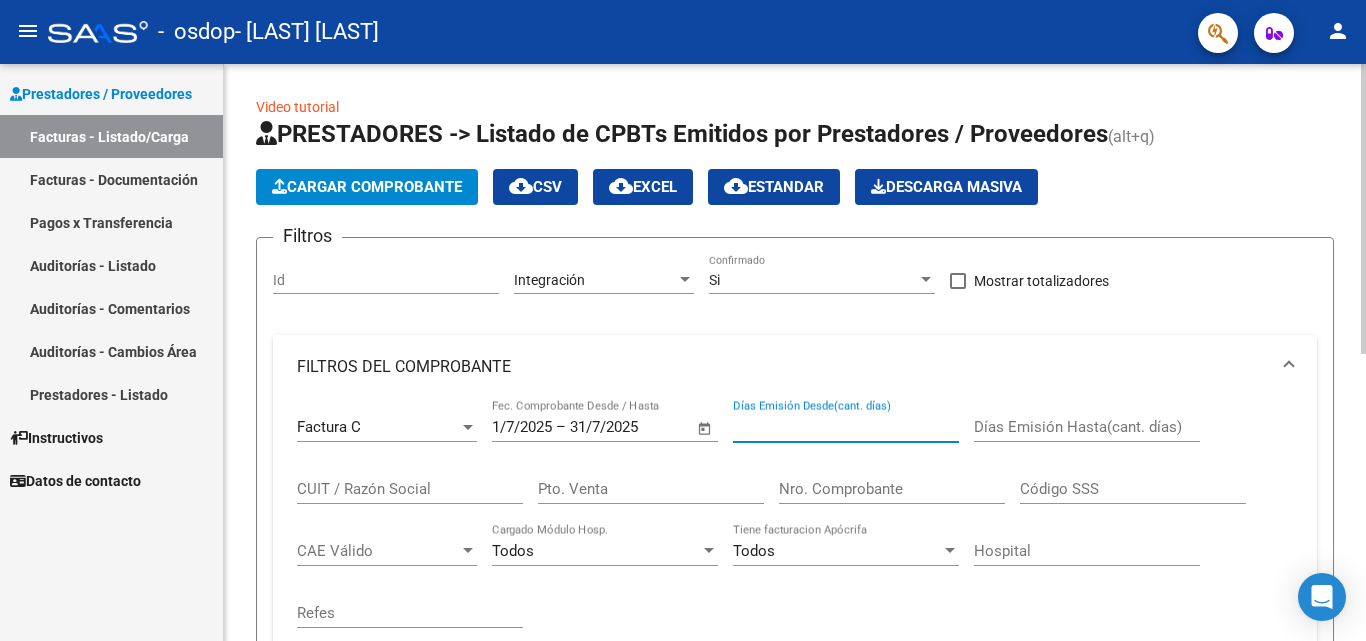 click on "CUIT / Razón Social" at bounding box center [410, 489] 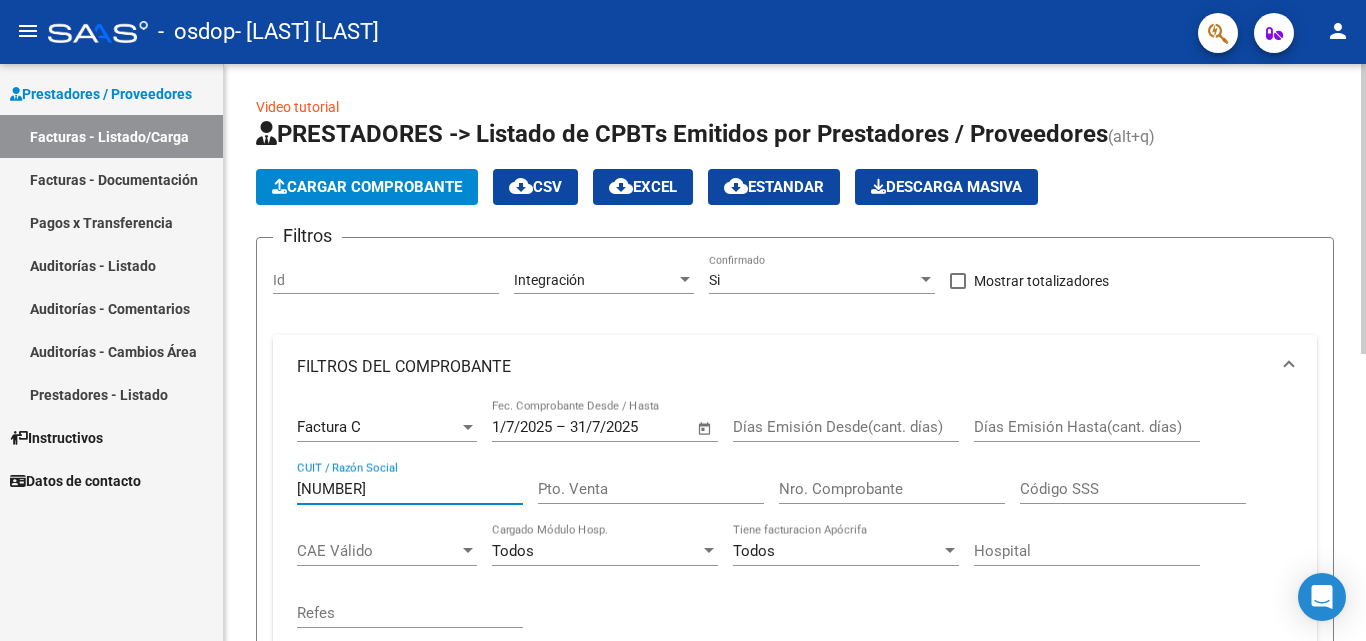 type on "[NUMBER]" 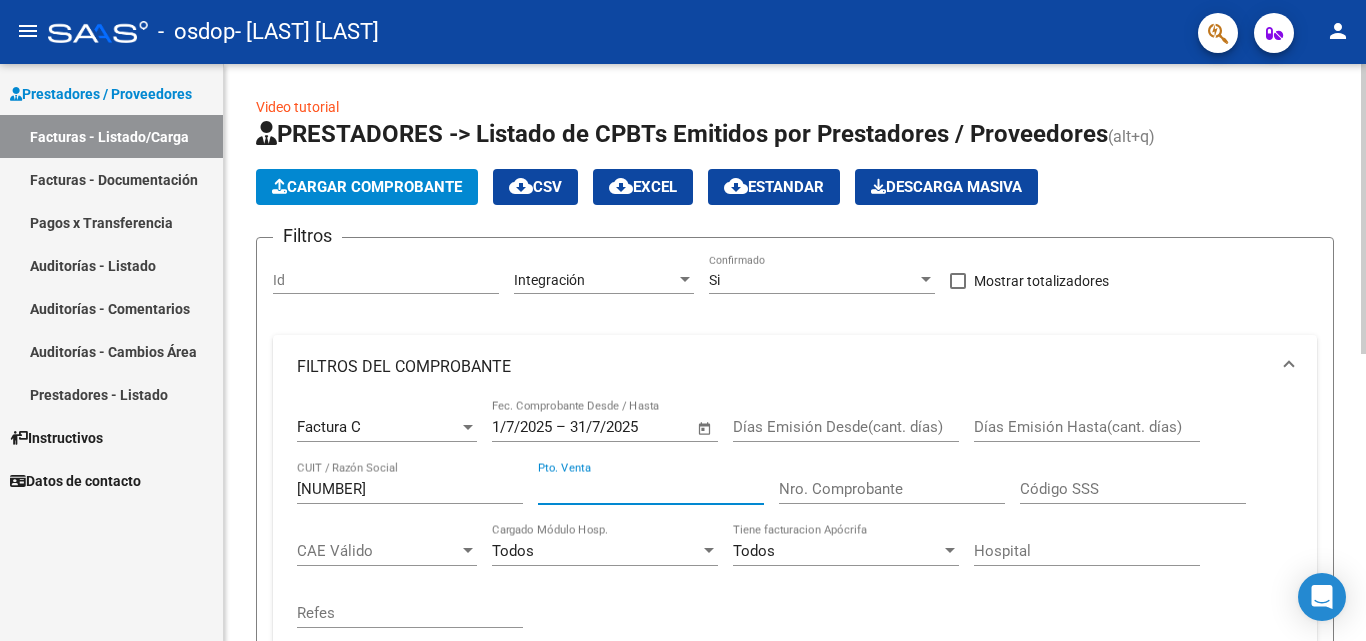 click on "Pto. Venta" at bounding box center [651, 489] 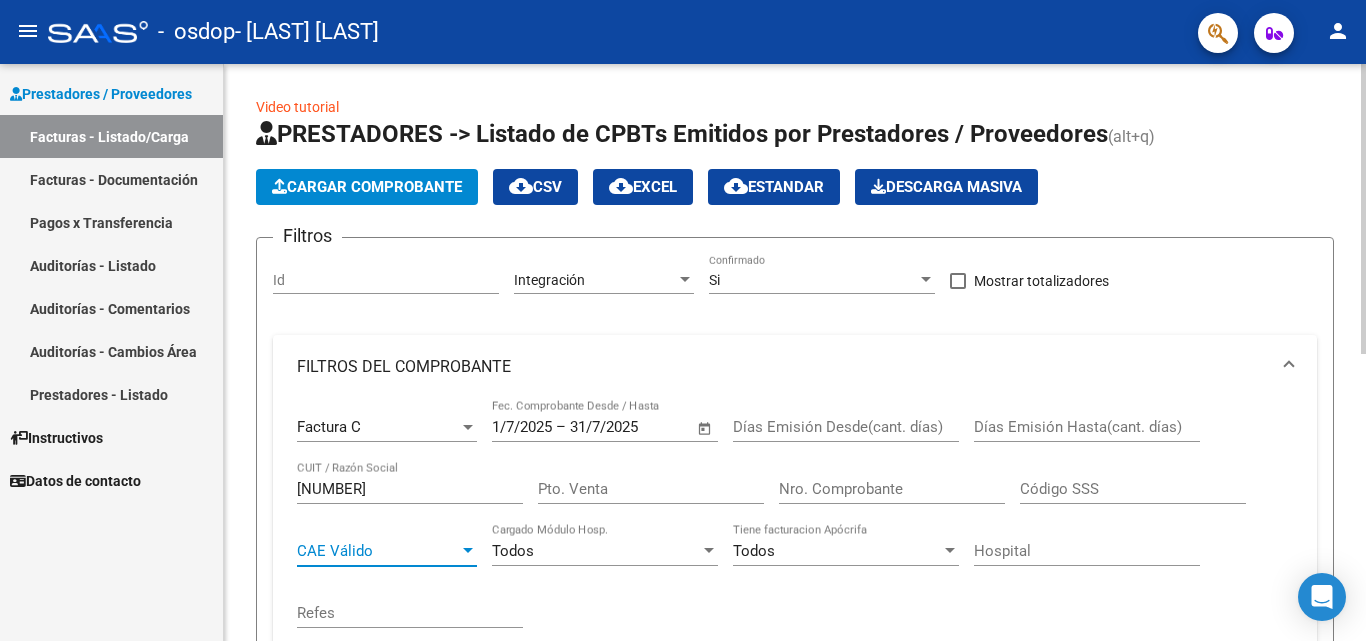 click at bounding box center [468, 551] 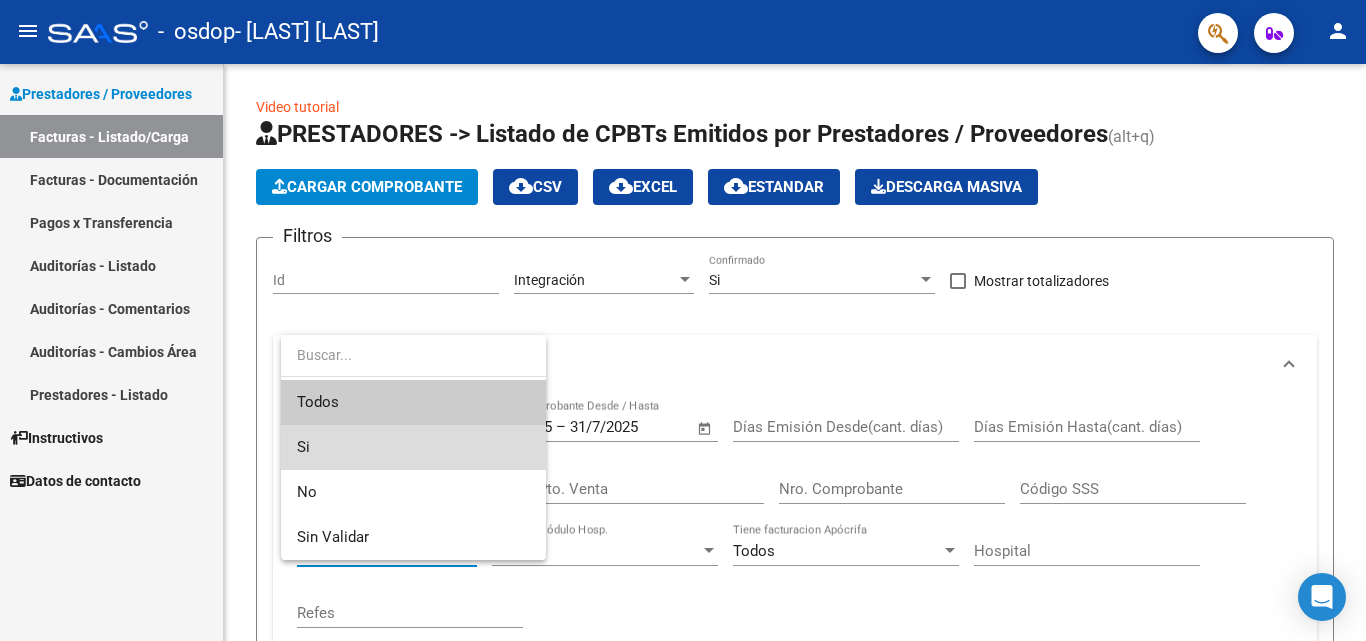 click on "Si" at bounding box center [413, 447] 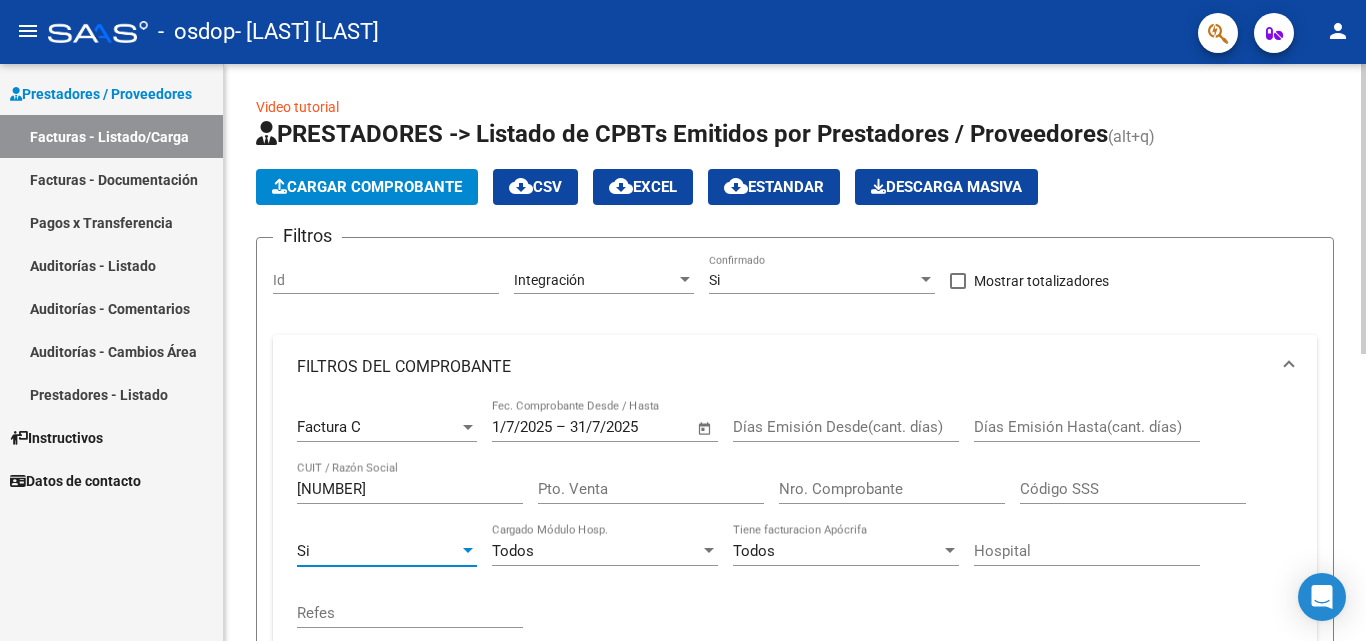 scroll, scrollTop: 570, scrollLeft: 0, axis: vertical 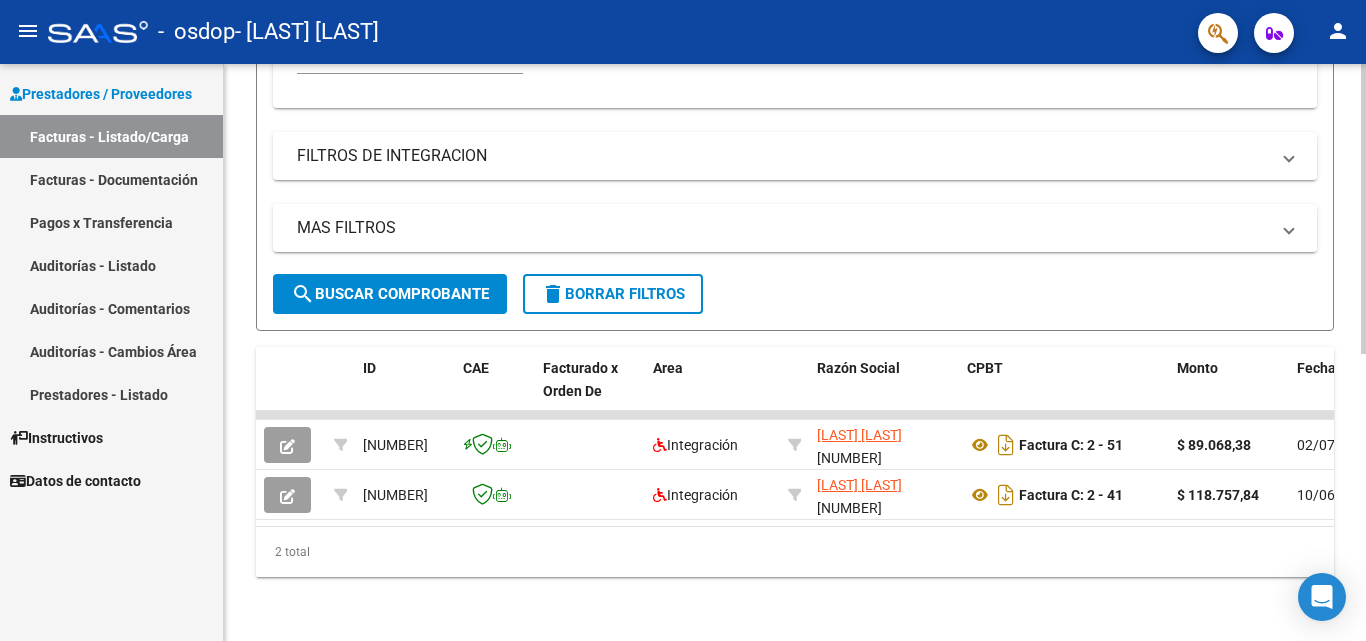 click 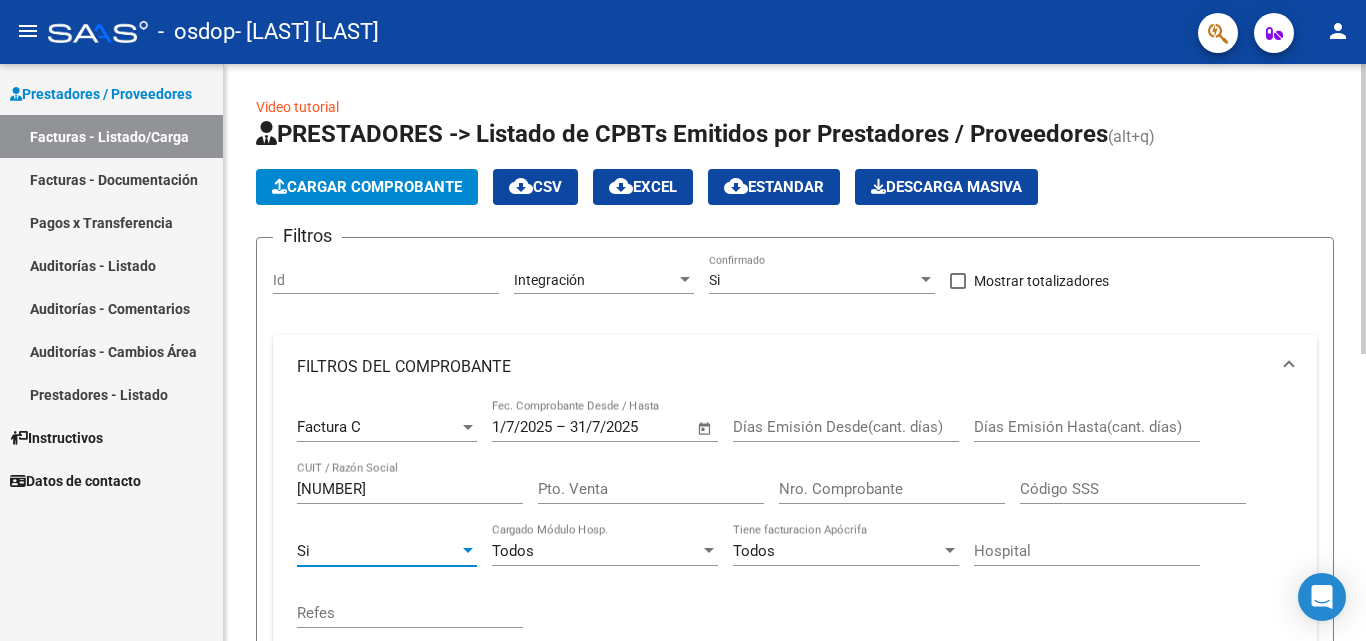 click 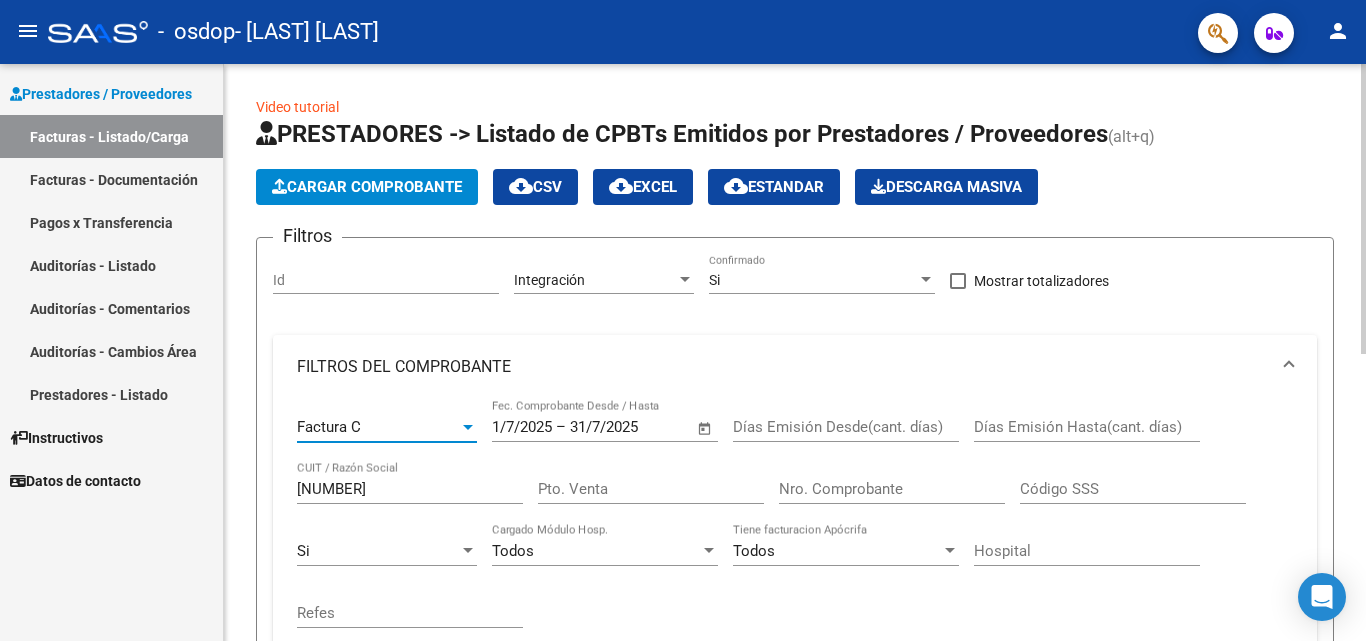 click on "Factura C" at bounding box center (378, 427) 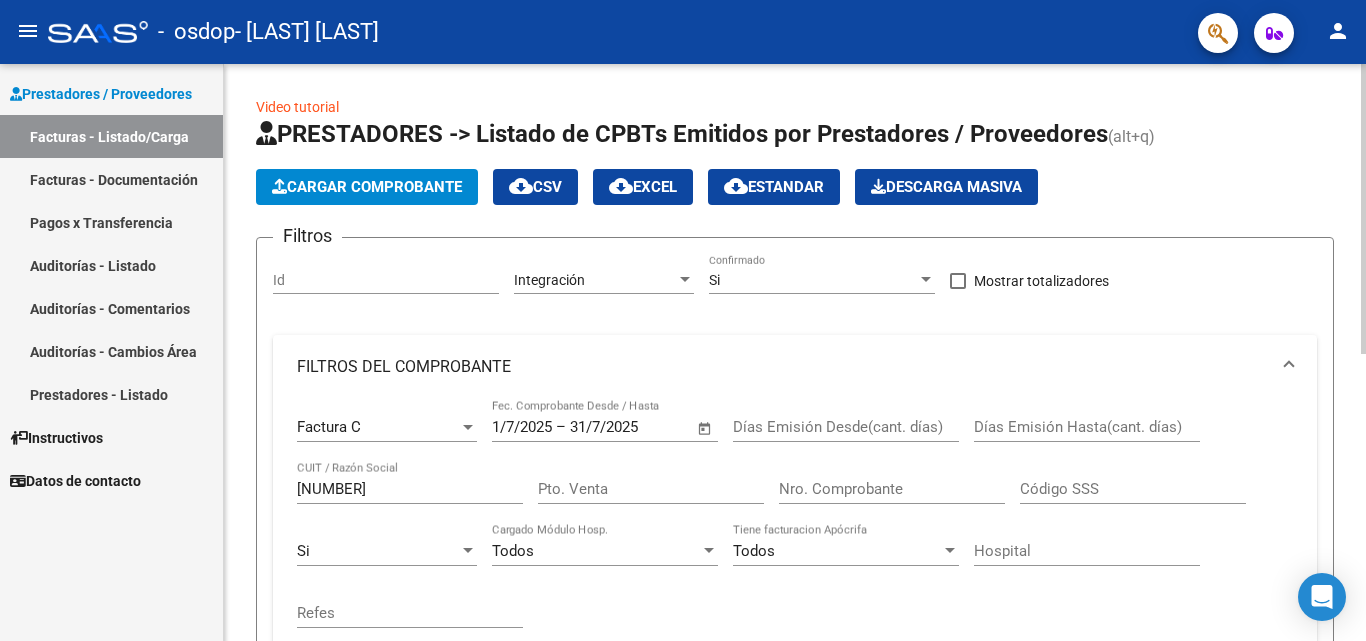 click on "[DATE] [DATE] – [DATE] [DATE] Fec. Comprobante Desde / Hasta" 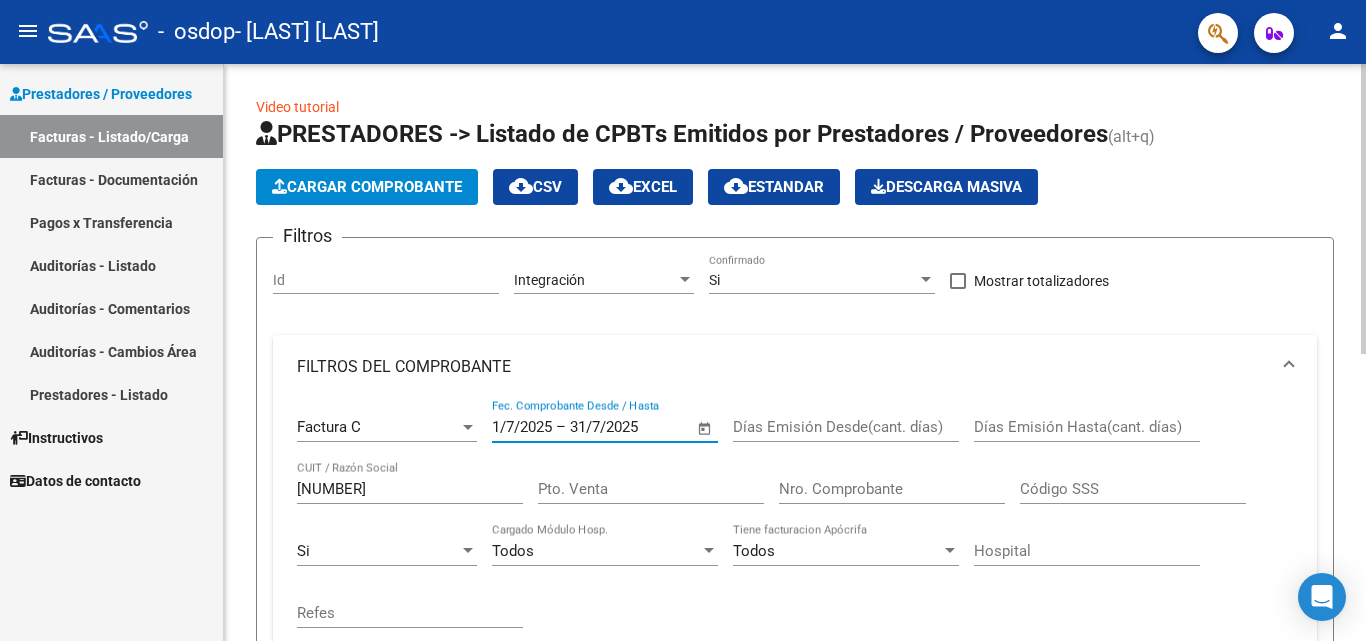click on "31/7/2025" at bounding box center [618, 427] 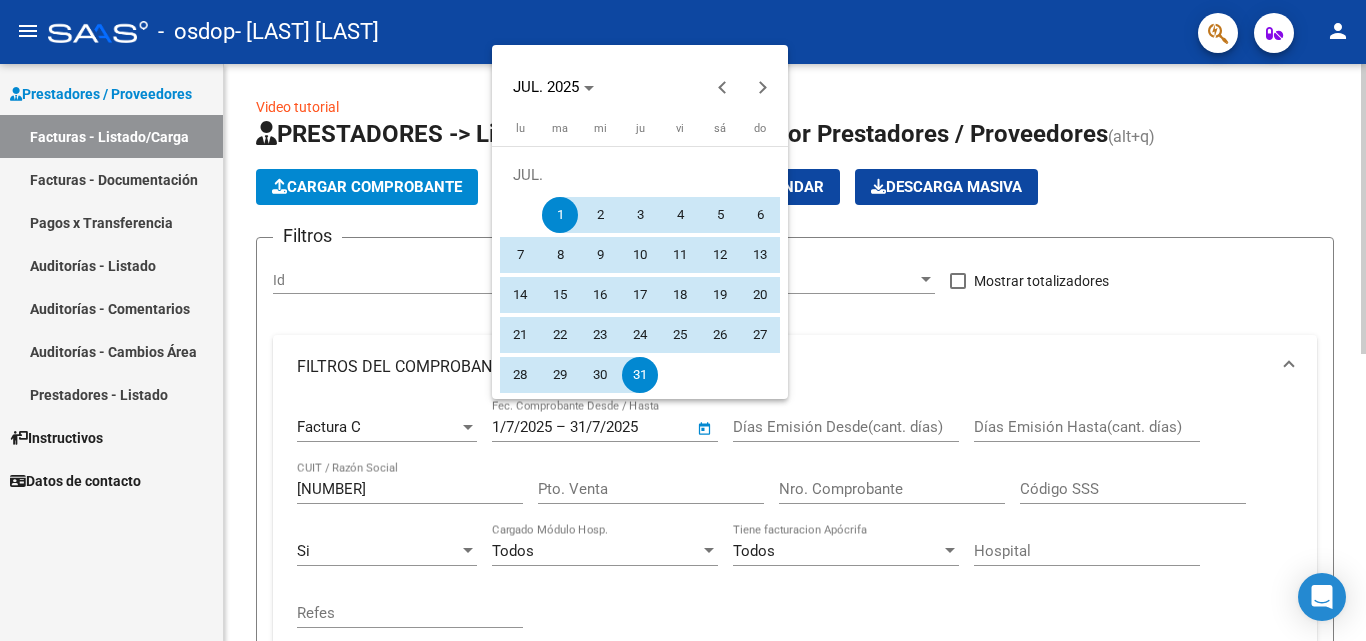 type 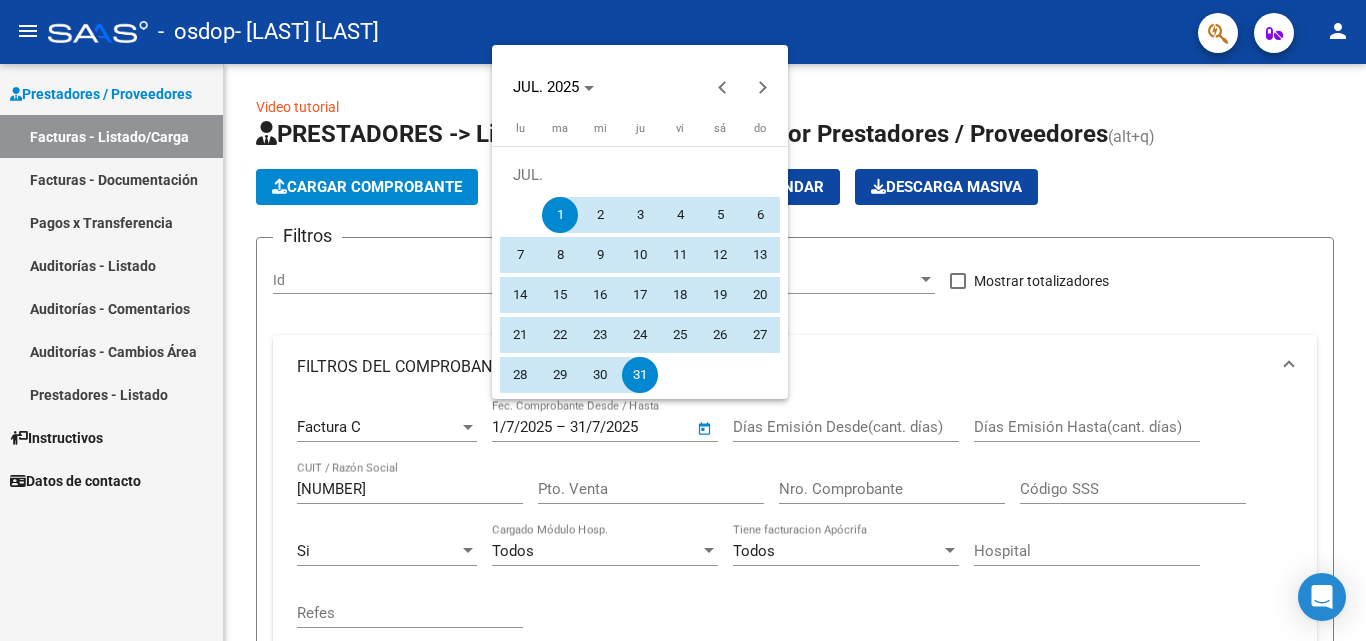 click at bounding box center (683, 320) 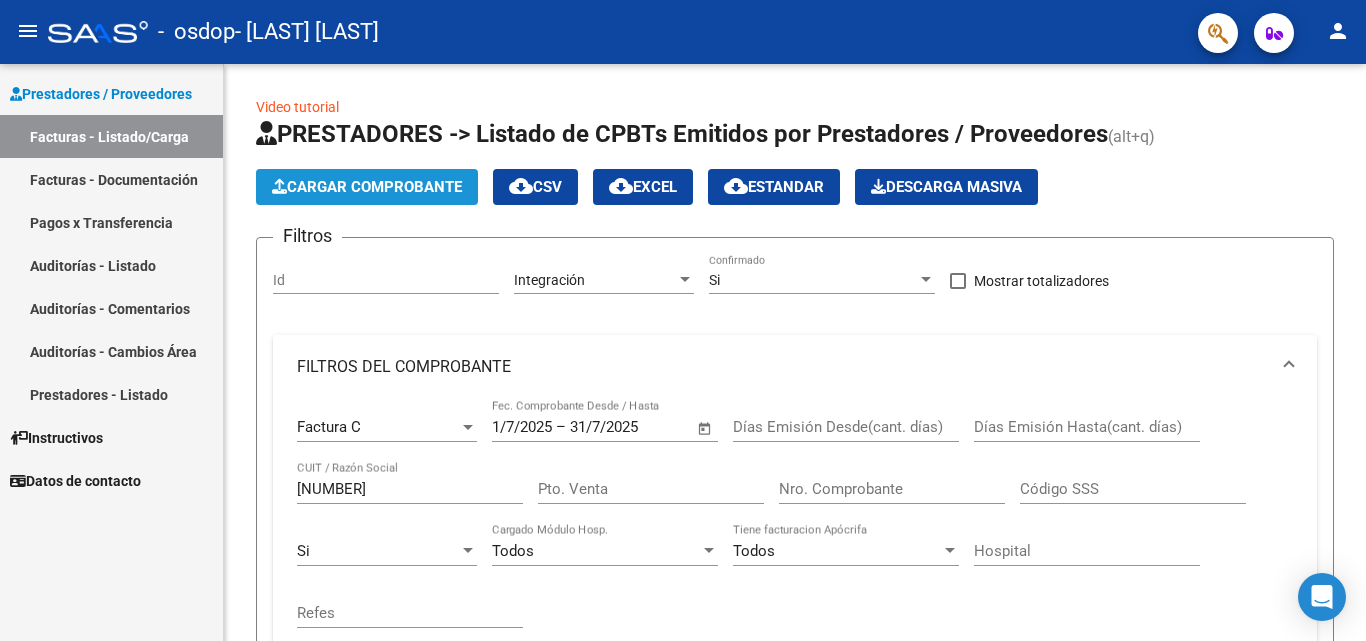 click on "Cargar Comprobante" 